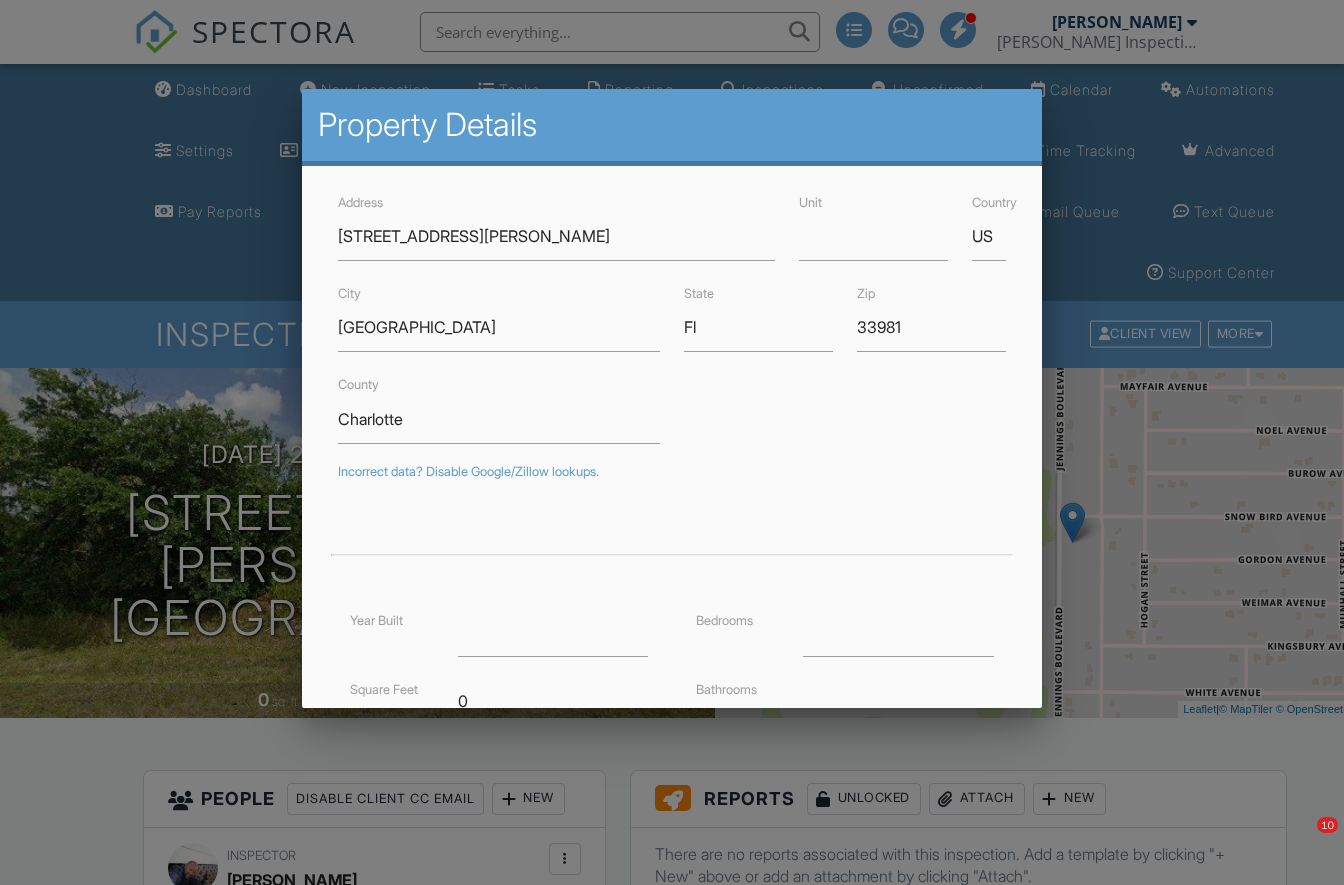 scroll, scrollTop: 261, scrollLeft: 0, axis: vertical 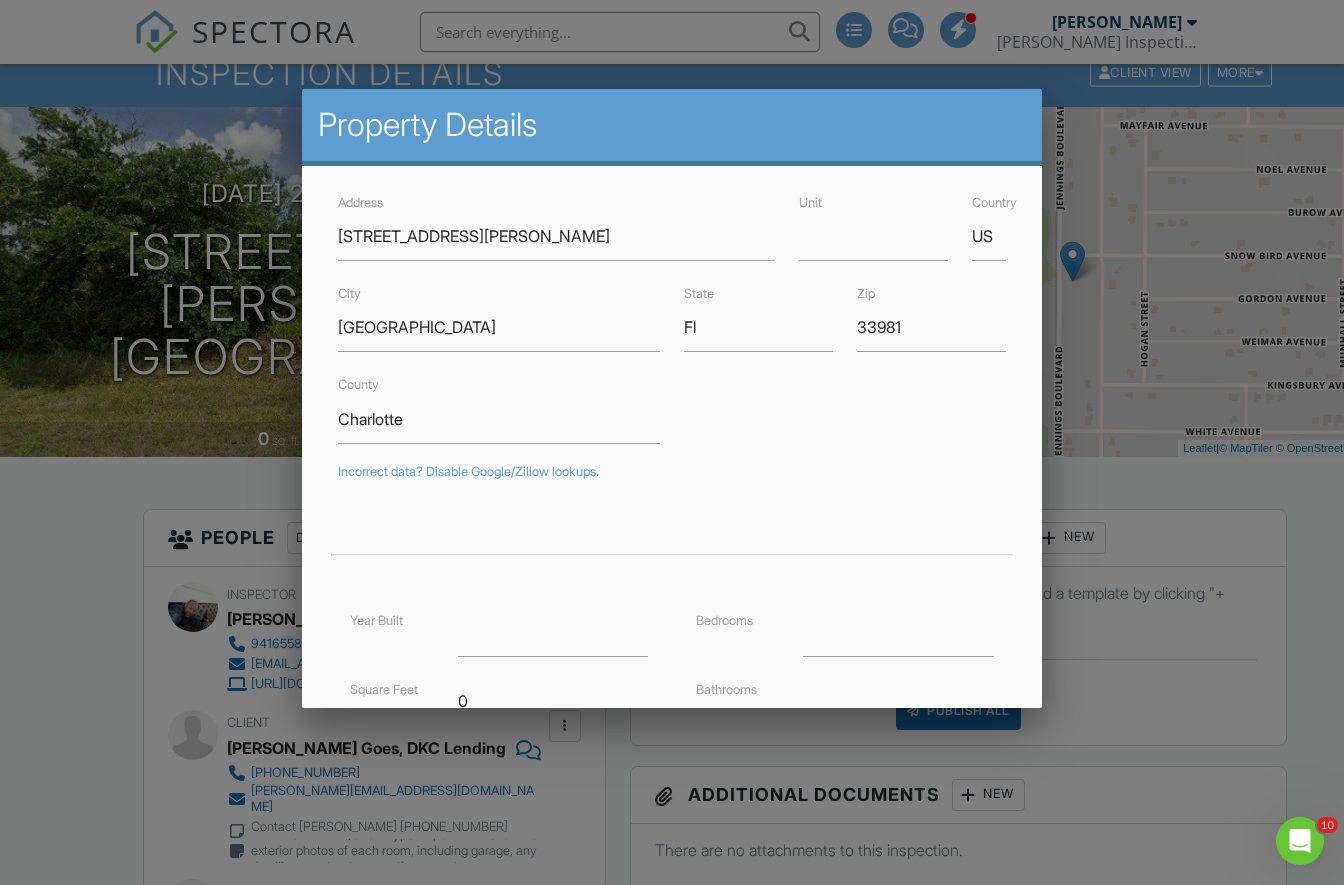 drag, startPoint x: 453, startPoint y: 239, endPoint x: 342, endPoint y: 241, distance: 111.01801 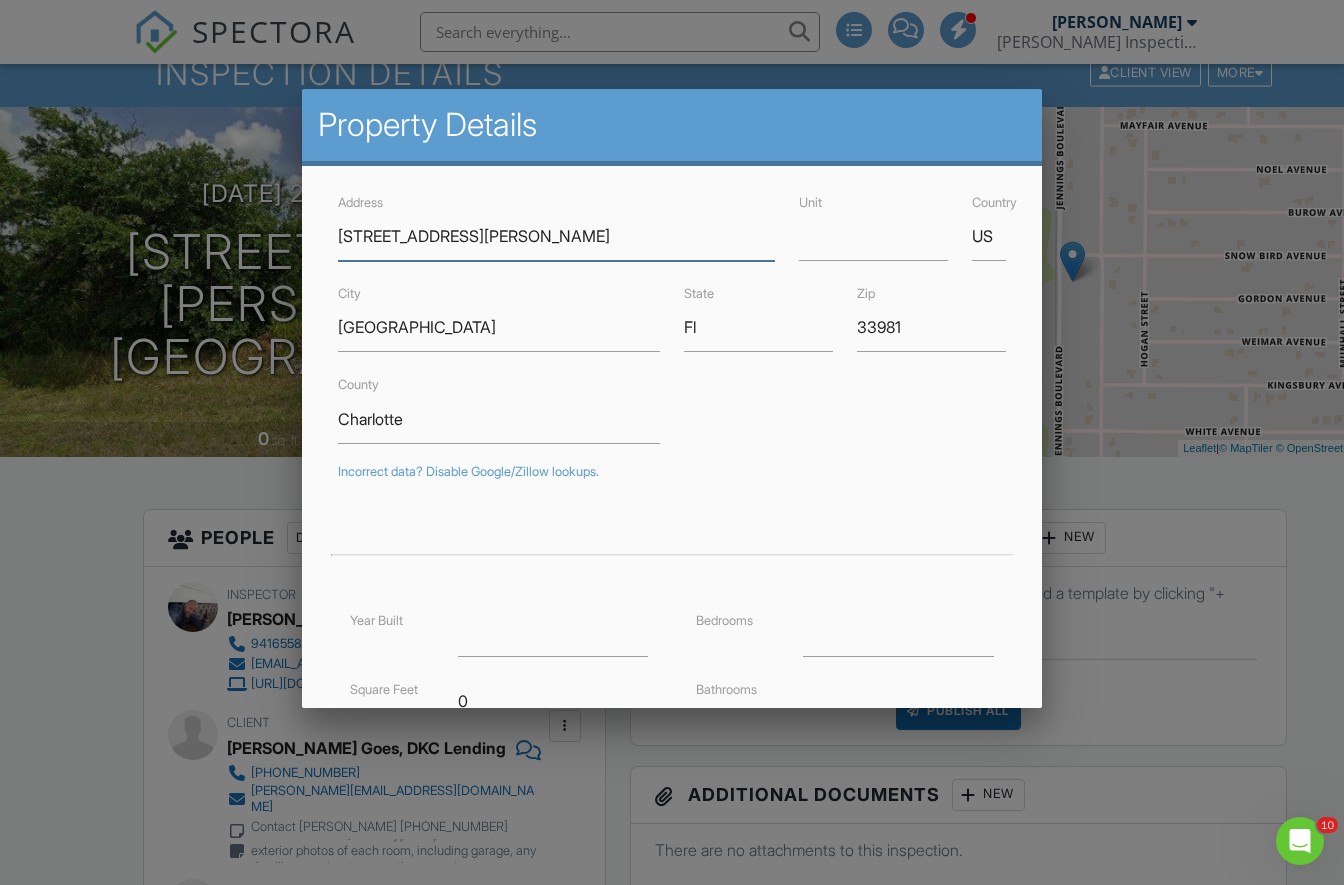drag, startPoint x: 482, startPoint y: 234, endPoint x: 339, endPoint y: 234, distance: 143 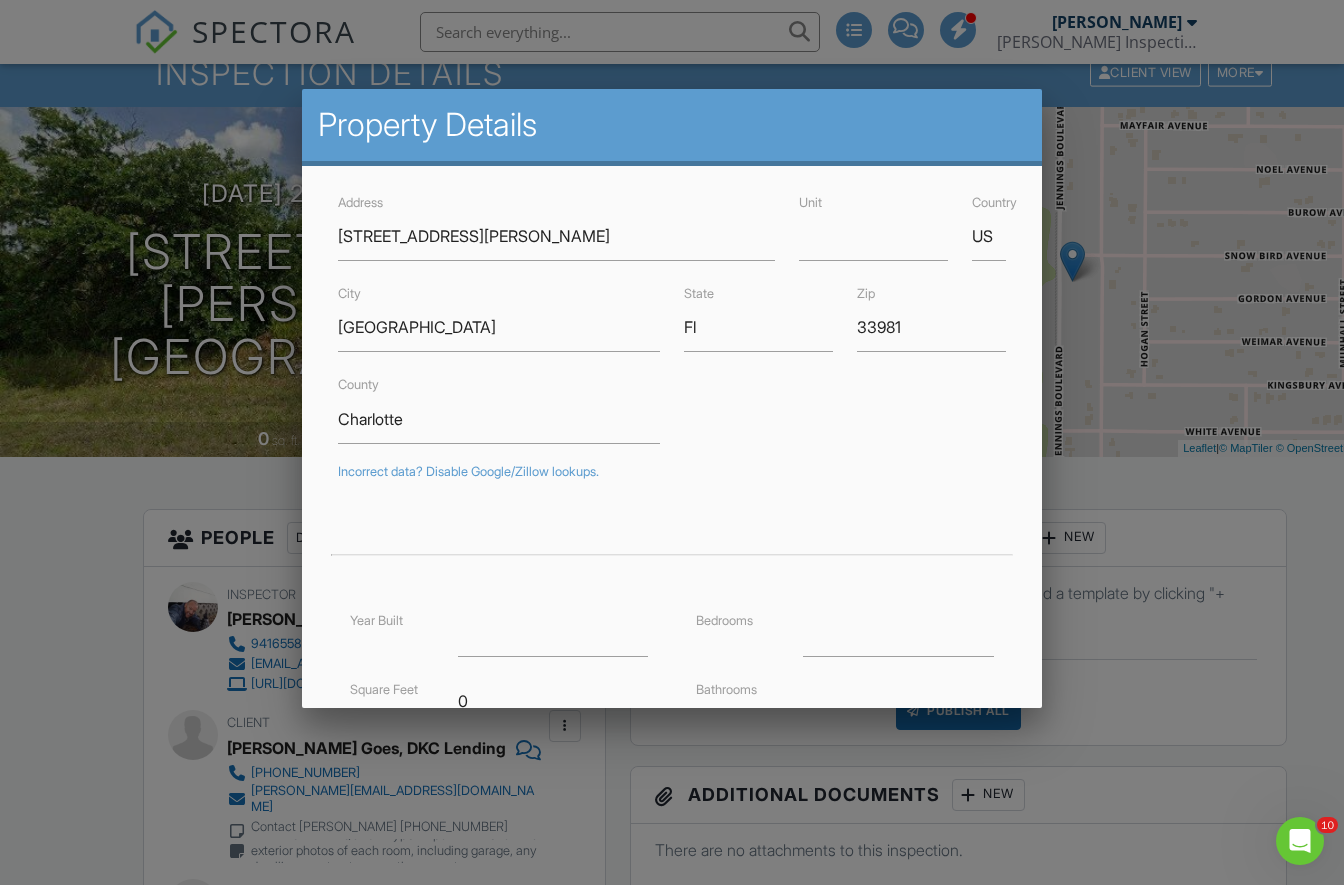 click at bounding box center [672, 453] 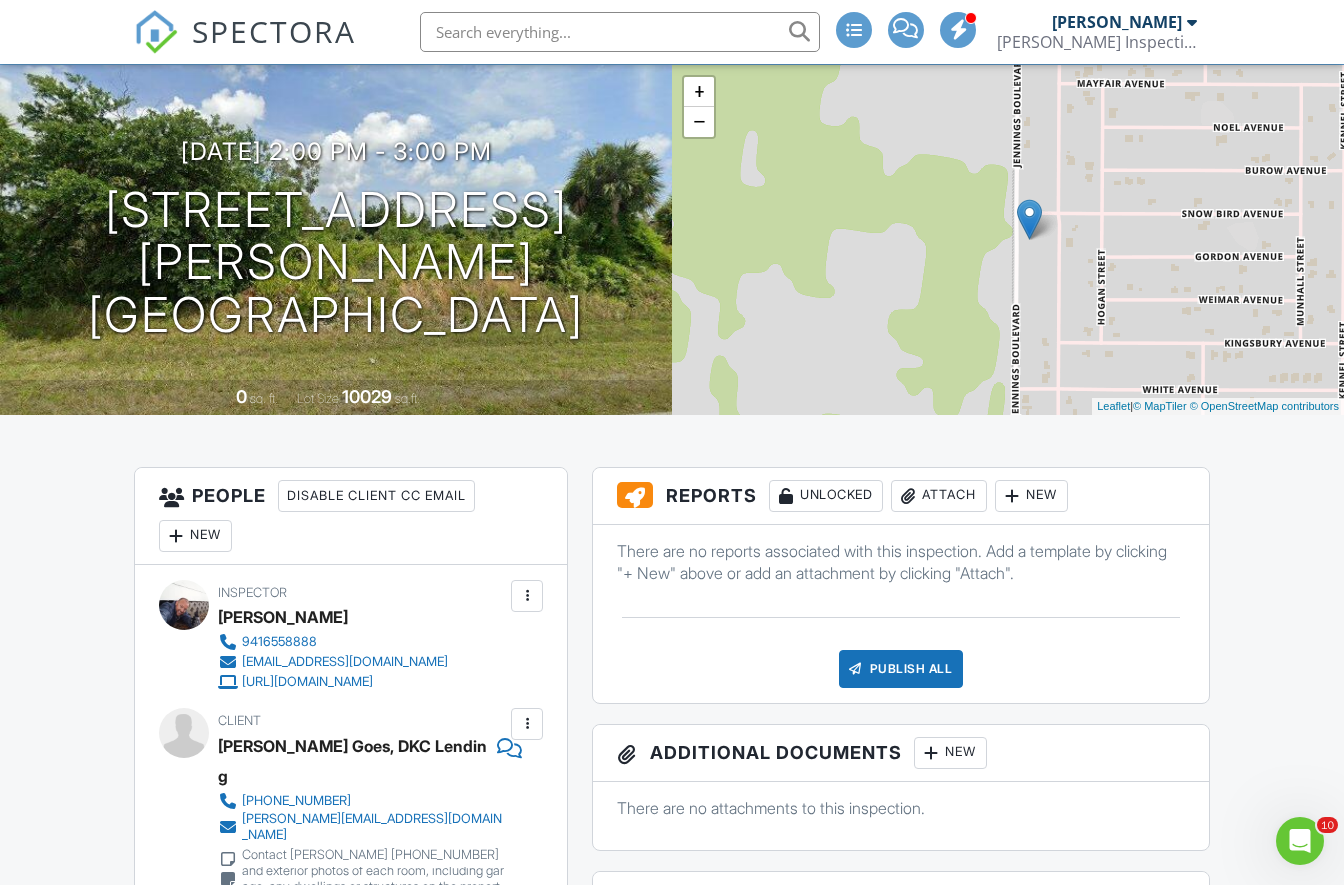 scroll, scrollTop: 311, scrollLeft: 0, axis: vertical 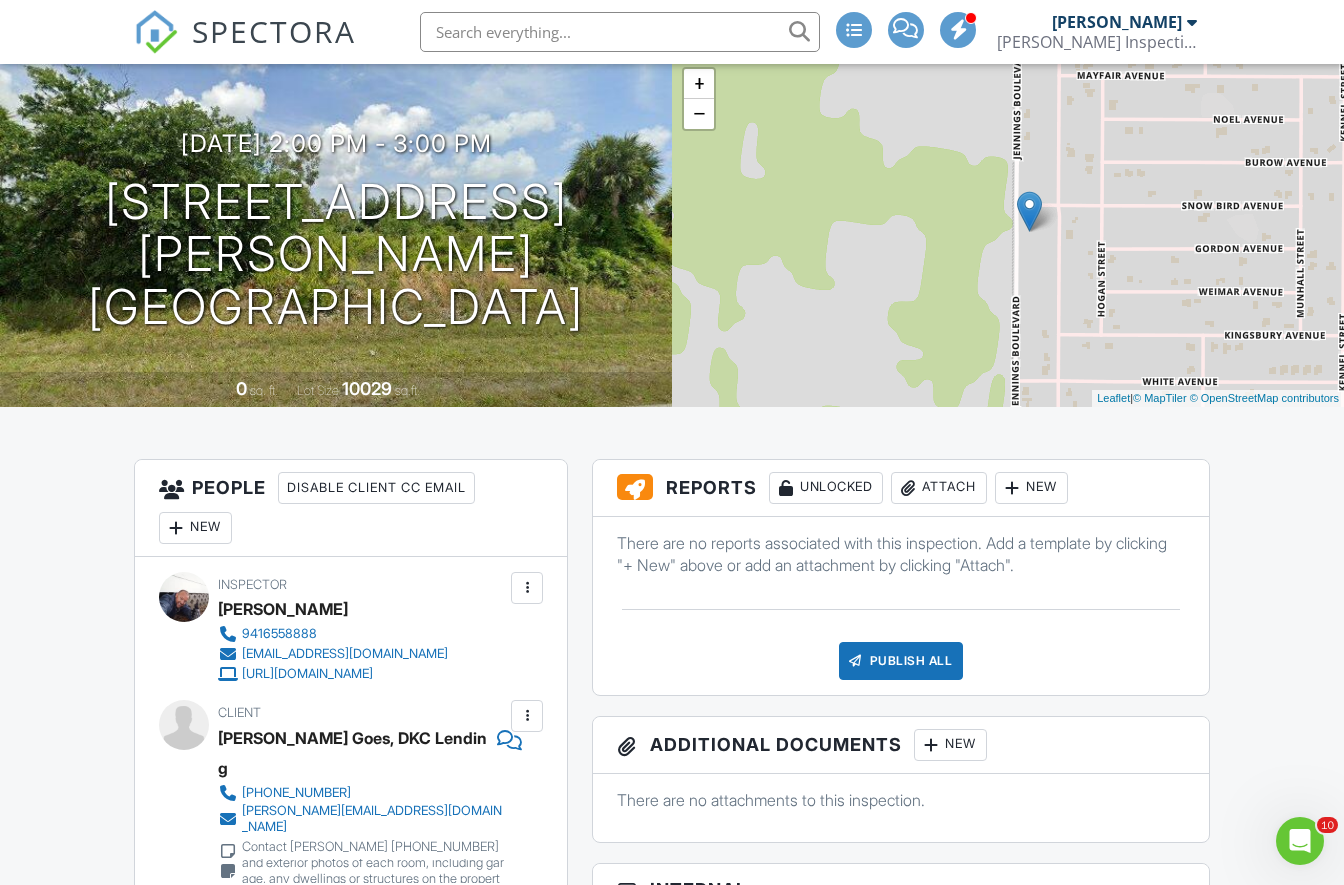 click on "Attach" at bounding box center (939, 488) 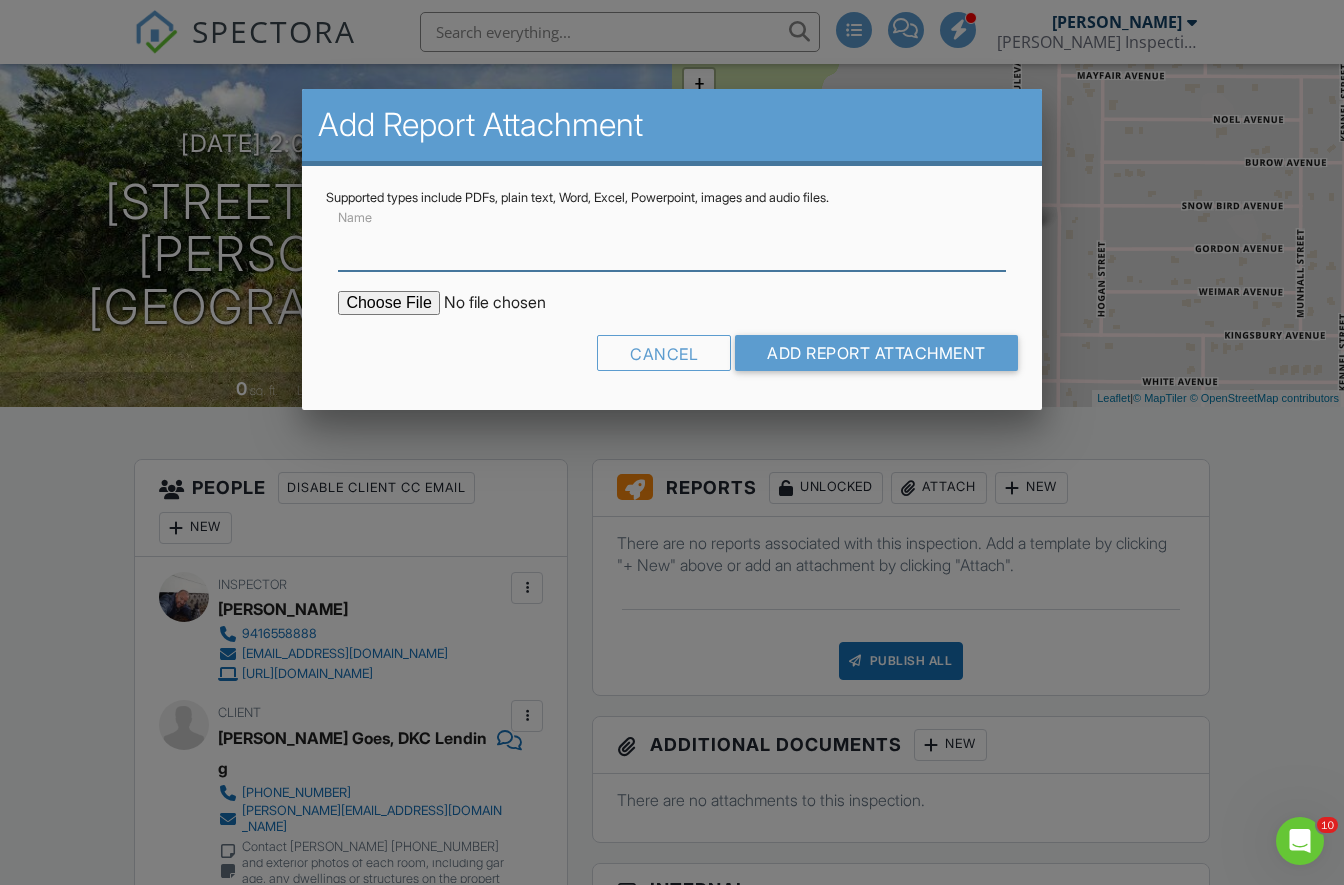 click on "Name" at bounding box center (671, 246) 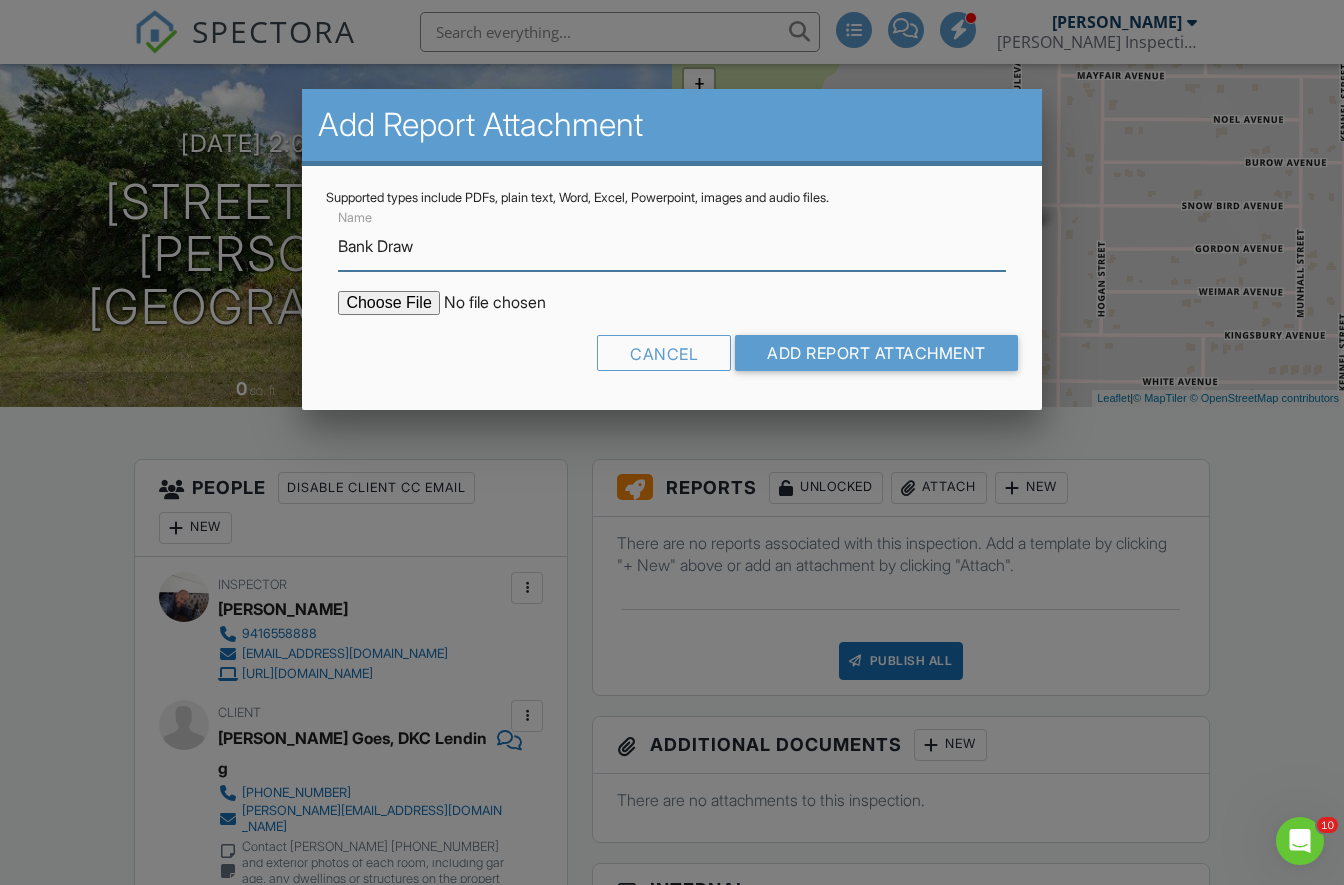 type on "Bank Draw" 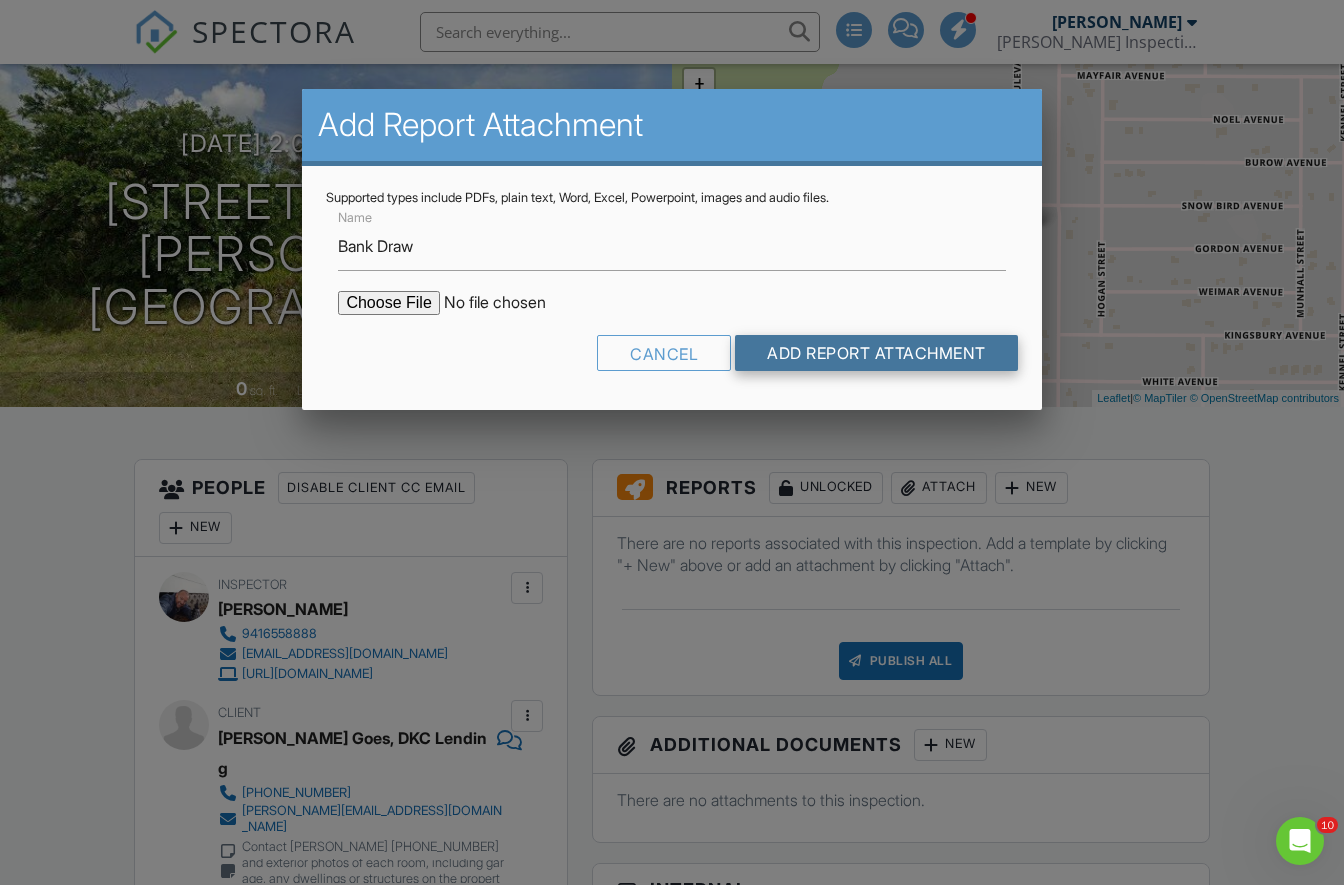 click on "Add Report Attachment" at bounding box center [876, 353] 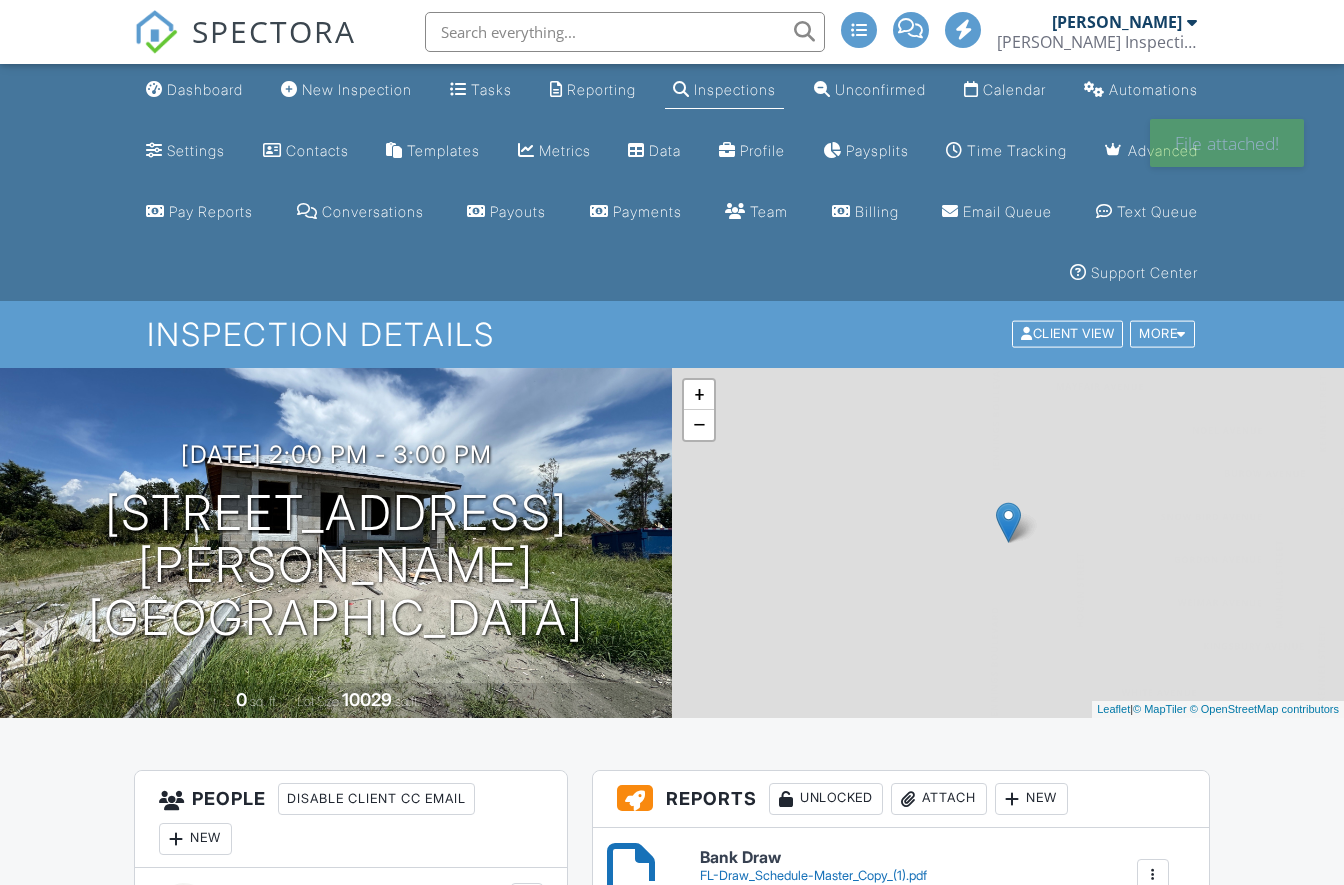 scroll, scrollTop: 0, scrollLeft: 0, axis: both 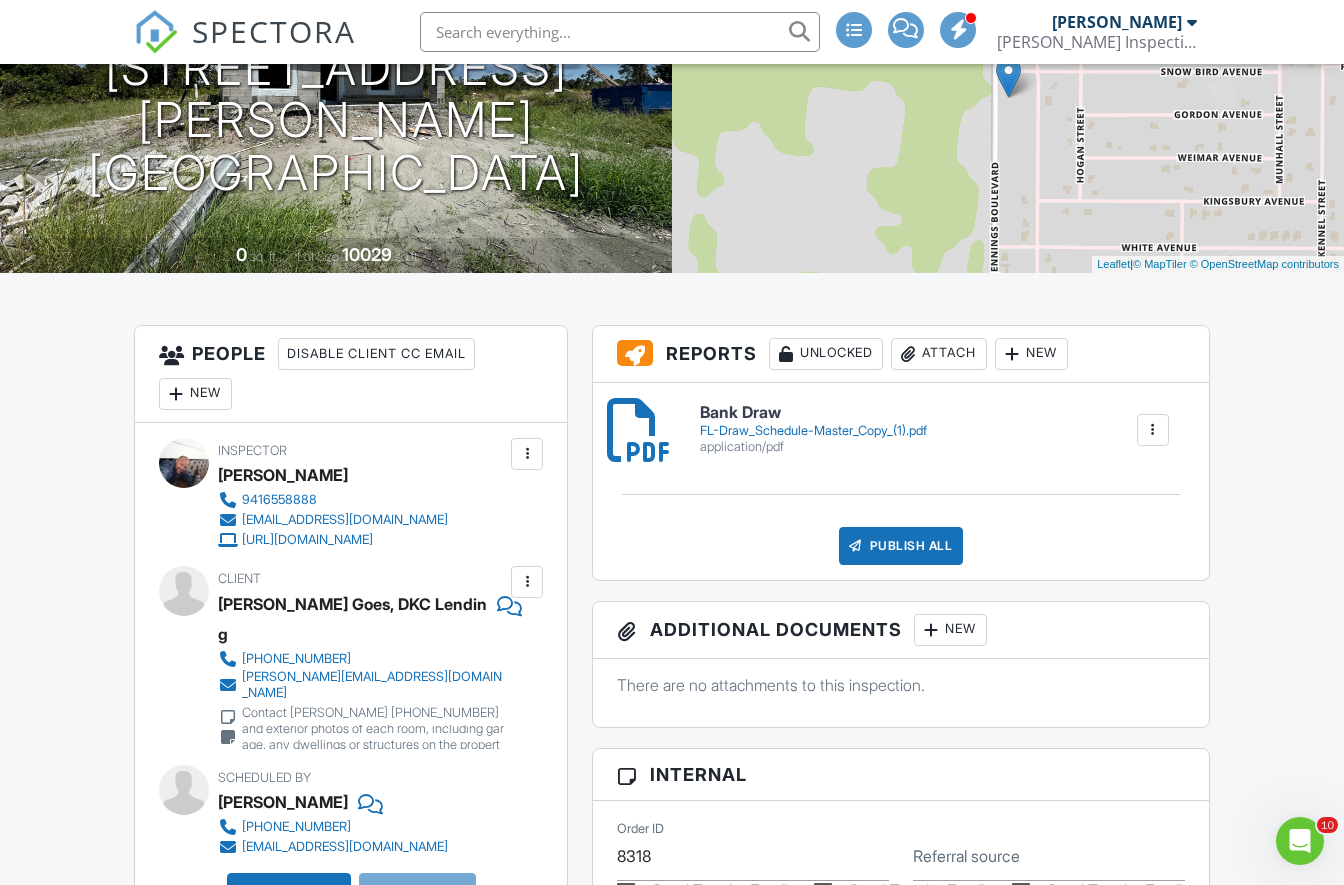 click on "New" at bounding box center (1031, 354) 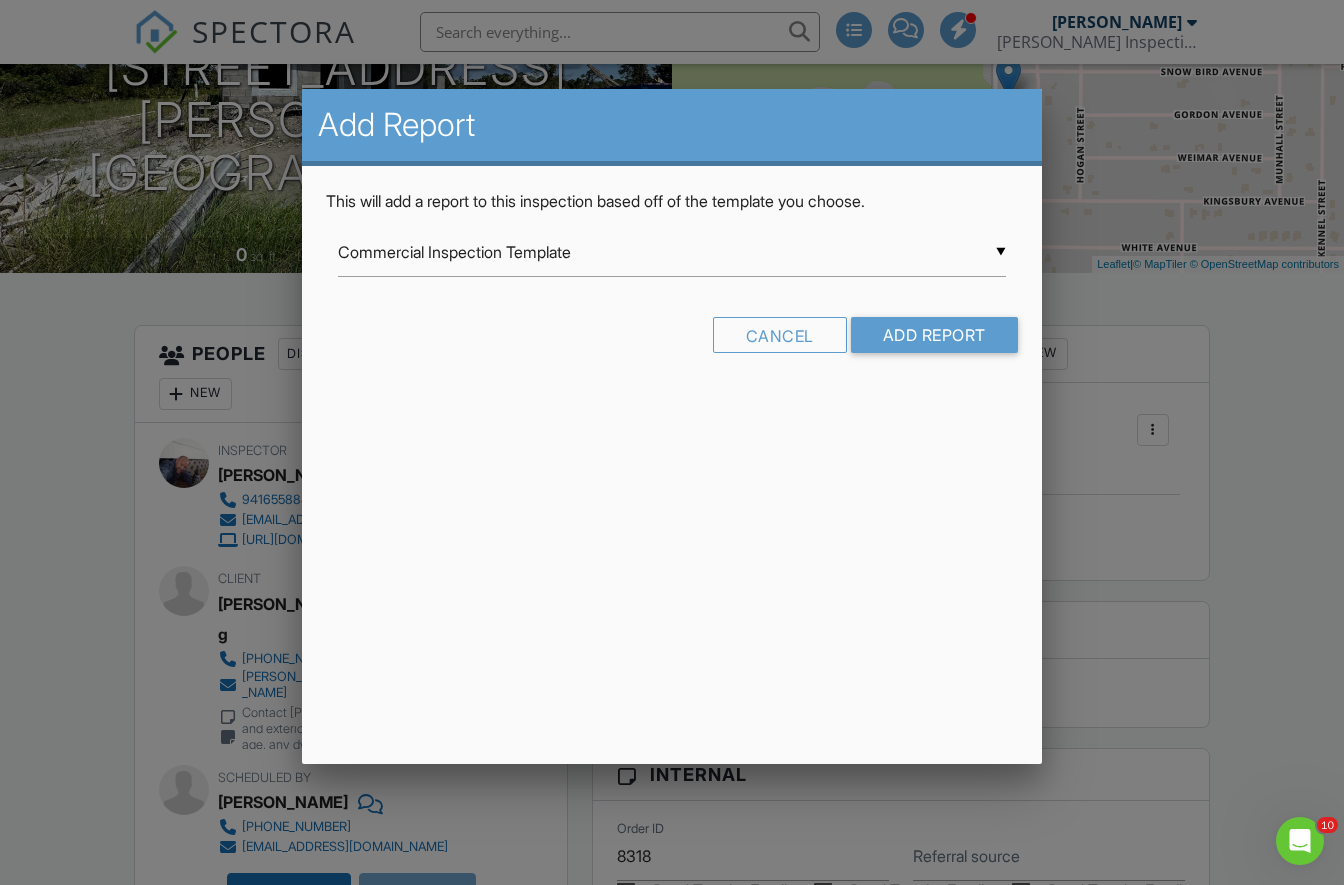 click on "▼ Commercial Inspection Template Commercial Inspection Template Kelting Commercial Template  Kelting Residential Template Kelting Residential Template 1.1 Kelting Residential Template - Copy Room-by-Room Residential Template 28 Point Pressure Washing Pre-Inspection Form Flir Thermography Survey Florida 4-Point Inspection Form (2025) Florida Citizens 4-Point Inspection Form Florida Citizens Roof Inspection Form Florida Uniform Mitigation Verification Inspection Form  Imported from XLS - 08/29/2024 Imported from XLS - 08/29/2024 InterNACHI Narrative Library 1.9: Residential from Kenton Shepard Kelting Inspection Template #2 Kelting Pool Survey Kelting Pre-Drywall Report Commercial Inspection Template
Kelting Commercial Template
Kelting Residential Template
Kelting Residential Template 1.1
Kelting Residential Template - Copy
Room-by-Room Residential Template
28 Point Pressure Washing Pre-Inspection Form
Flir Thermography Survey
Florida 4-Point Inspection Form (2025)" at bounding box center [671, 252] 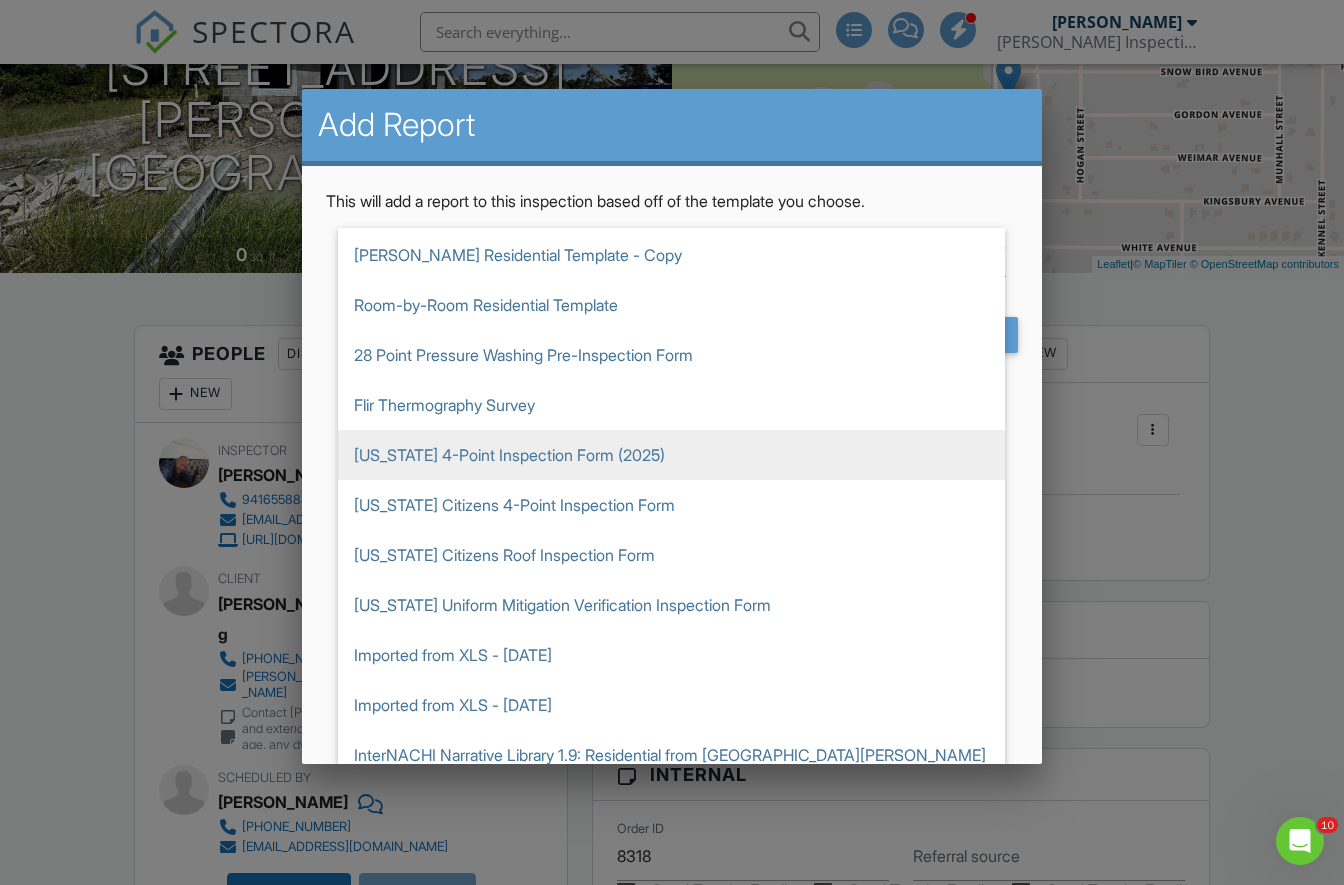 scroll, scrollTop: 250, scrollLeft: 0, axis: vertical 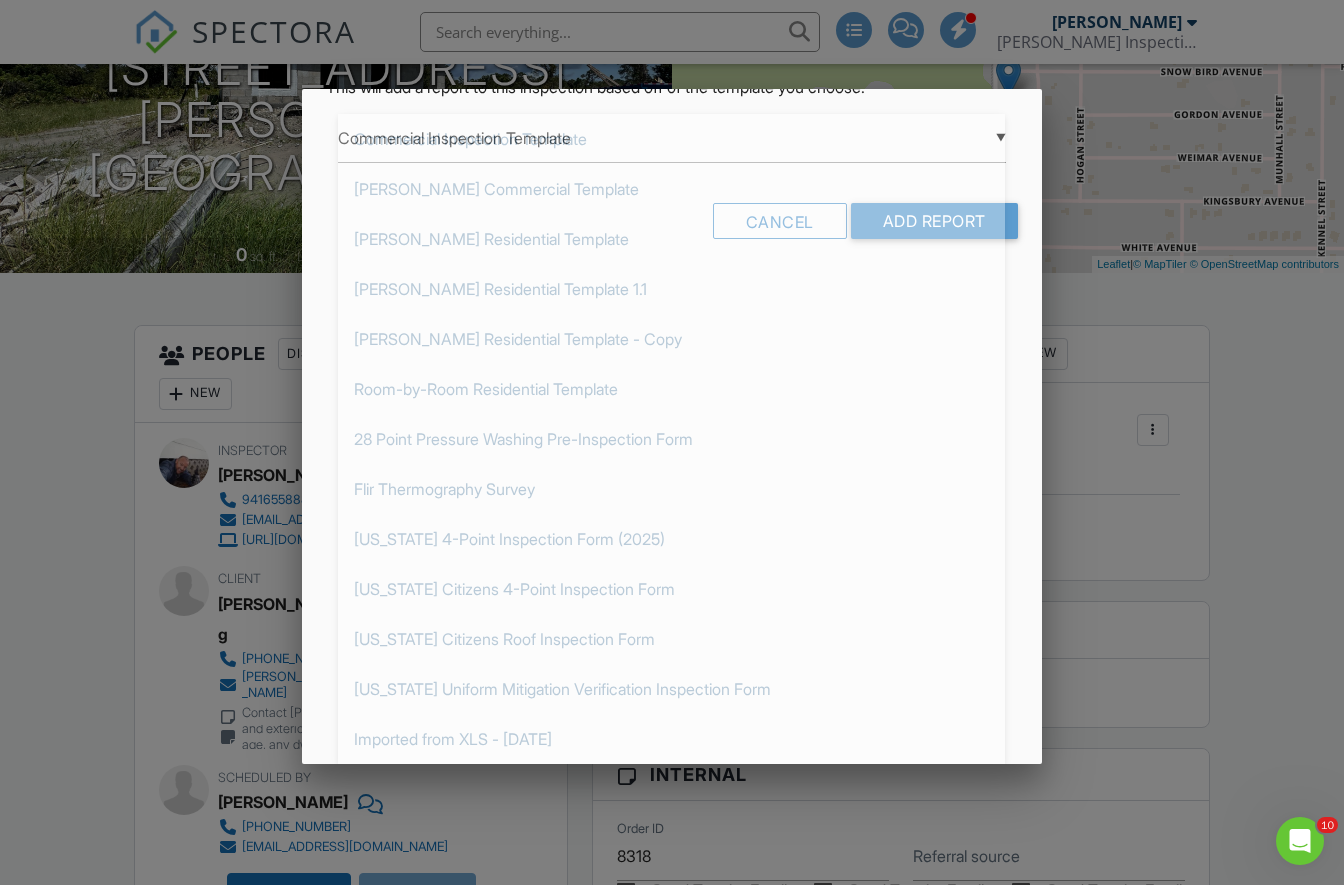 click on "Add Report
This will add a report to this inspection based off of the template you choose.
▼ Commercial Inspection Template Commercial Inspection Template Kelting Commercial Template  Kelting Residential Template Kelting Residential Template 1.1 Kelting Residential Template - Copy Room-by-Room Residential Template 28 Point Pressure Washing Pre-Inspection Form Flir Thermography Survey Florida 4-Point Inspection Form (2025) Florida Citizens 4-Point Inspection Form Florida Citizens Roof Inspection Form Florida Uniform Mitigation Verification Inspection Form  Imported from XLS - 08/29/2024 Imported from XLS - 08/29/2024 InterNACHI Narrative Library 1.9: Residential from Kenton Shepard Kelting Inspection Template #2 Kelting Pool Survey Kelting Pre-Drywall Report Commercial Inspection Template
Kelting Commercial Template
Kelting Residential Template
Kelting Residential Template 1.1
Kelting Residential Template - Copy
Room-by-Room Residential Template
Flir Thermography Survey" at bounding box center [671, 426] 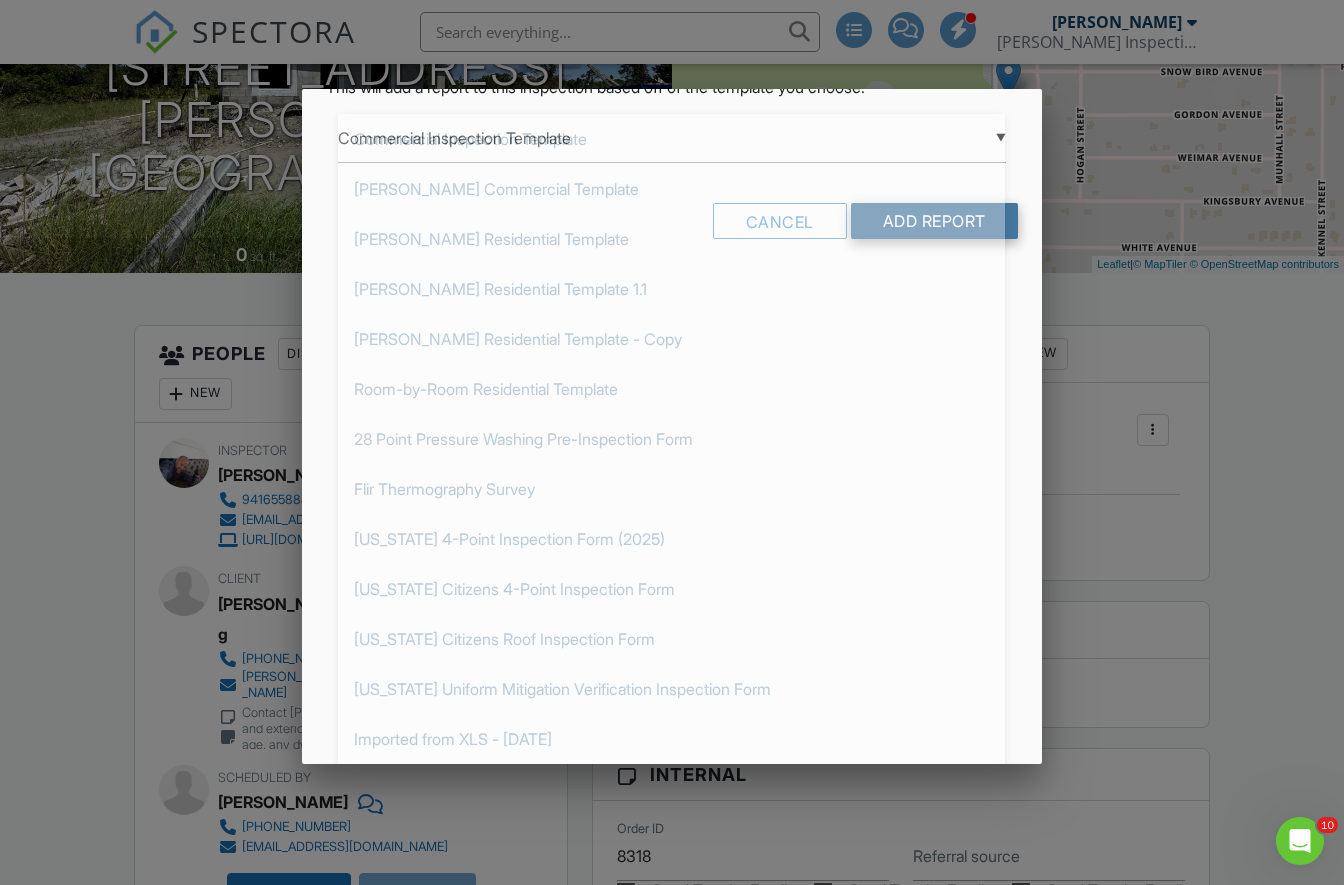 scroll, scrollTop: 0, scrollLeft: 0, axis: both 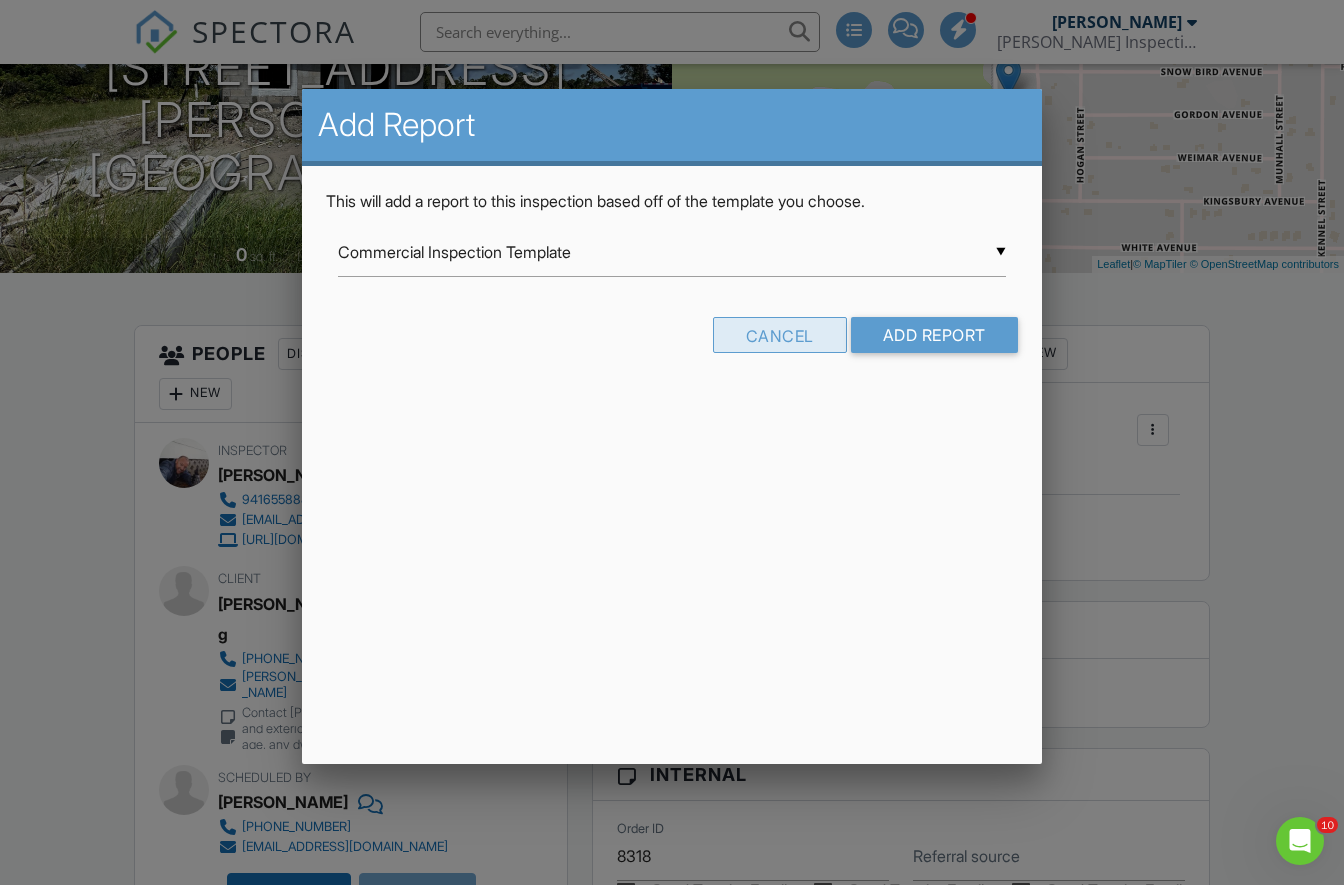 click on "Cancel" at bounding box center [780, 335] 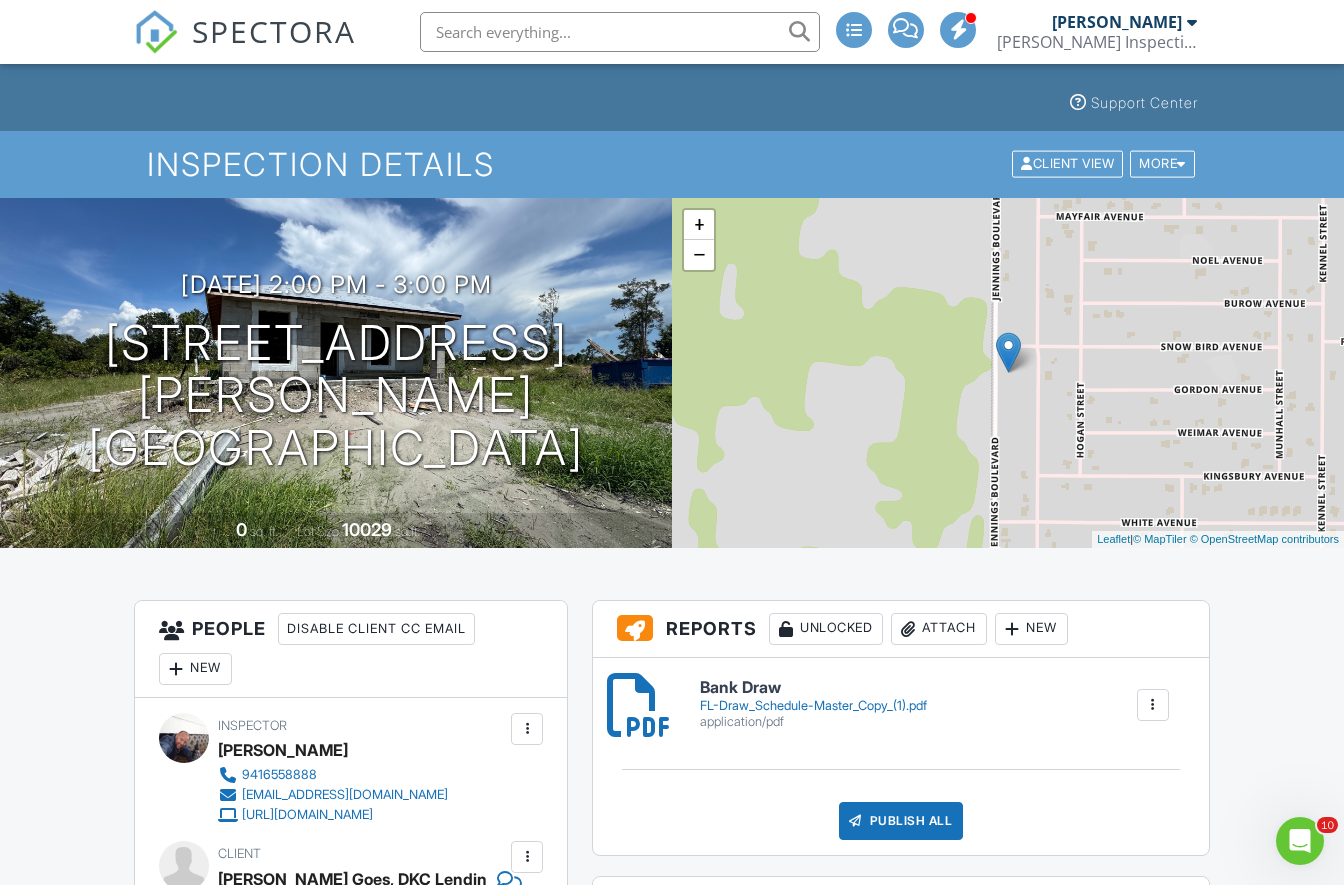 scroll, scrollTop: 0, scrollLeft: 0, axis: both 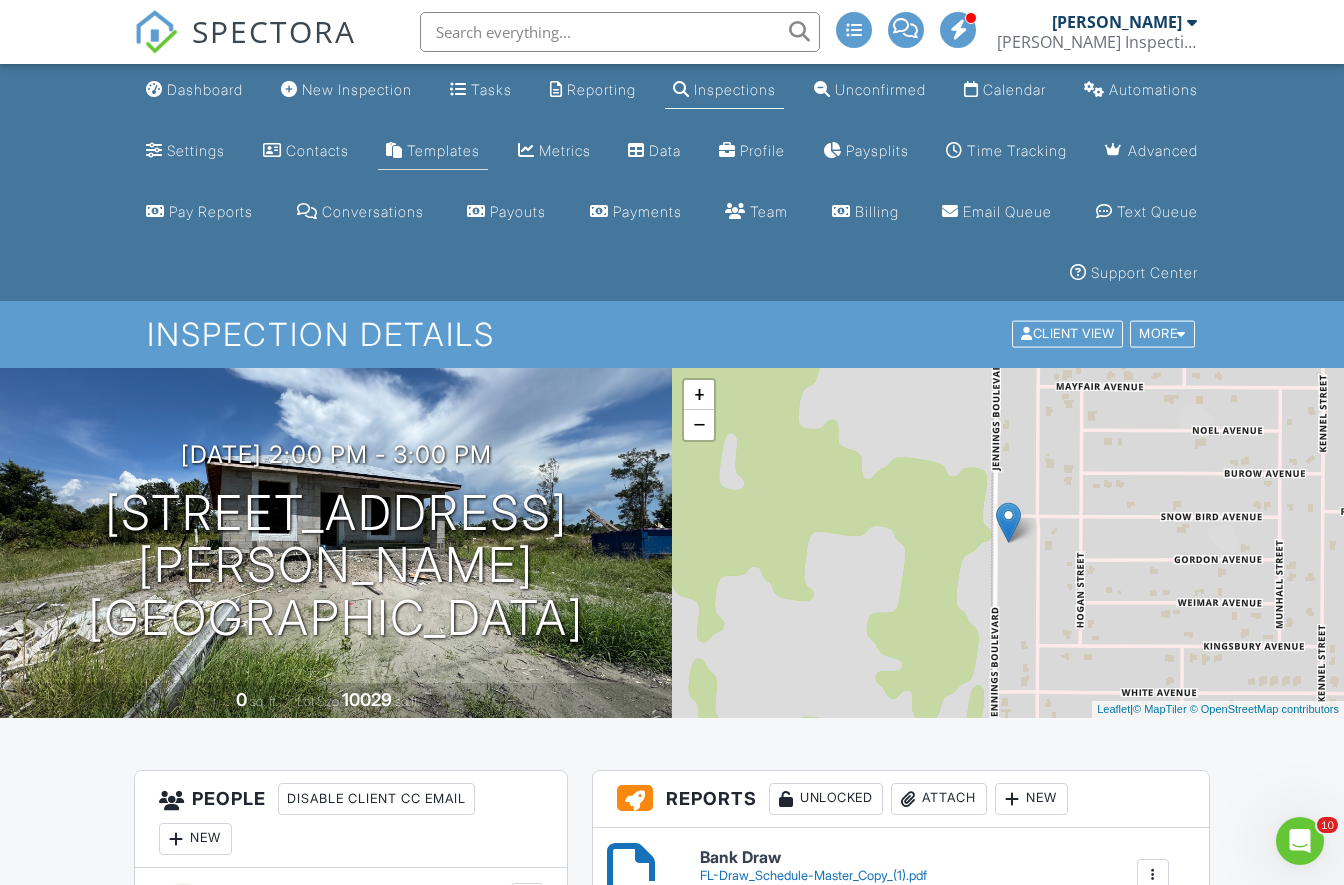 click on "Templates" at bounding box center [443, 150] 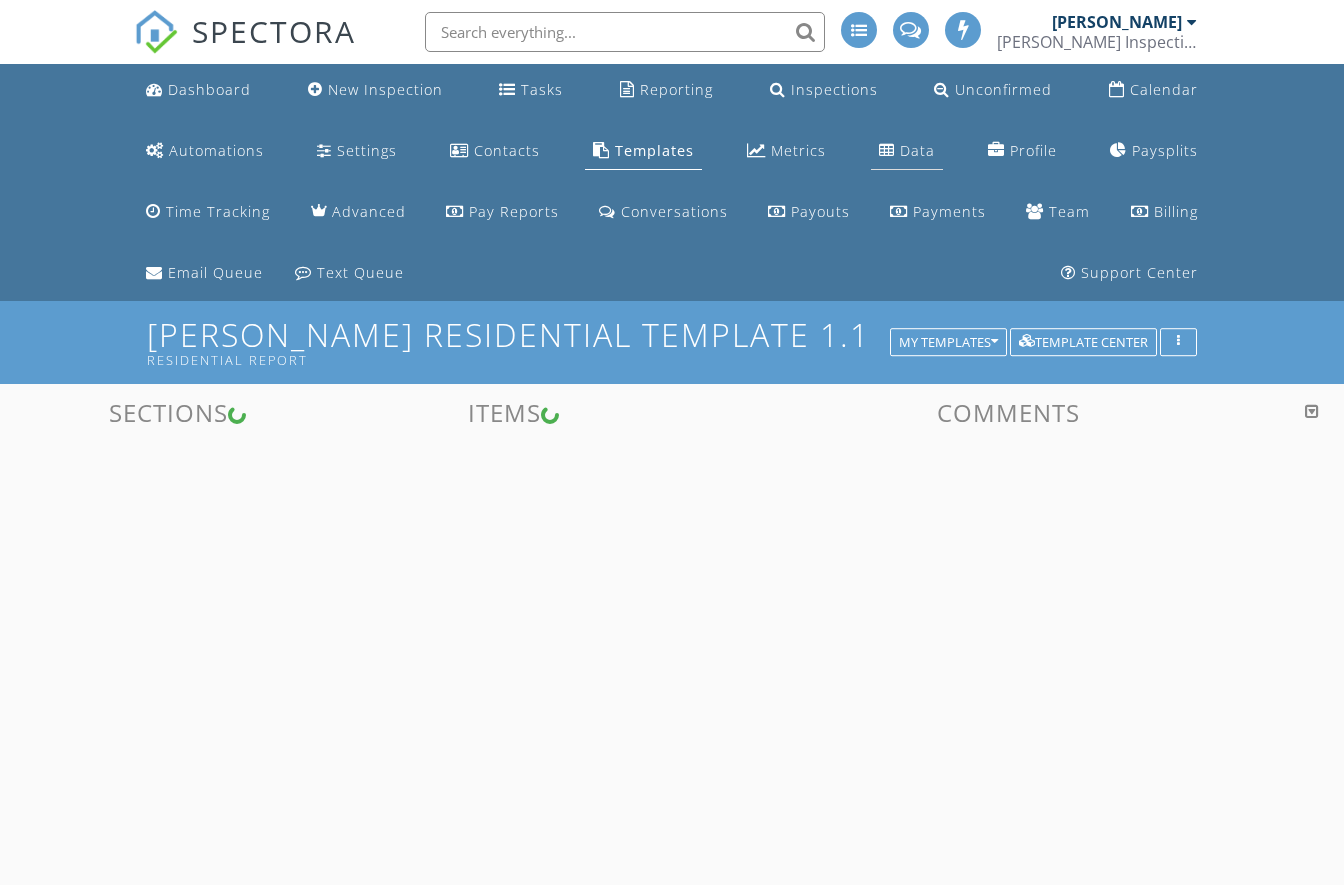 scroll, scrollTop: 0, scrollLeft: 0, axis: both 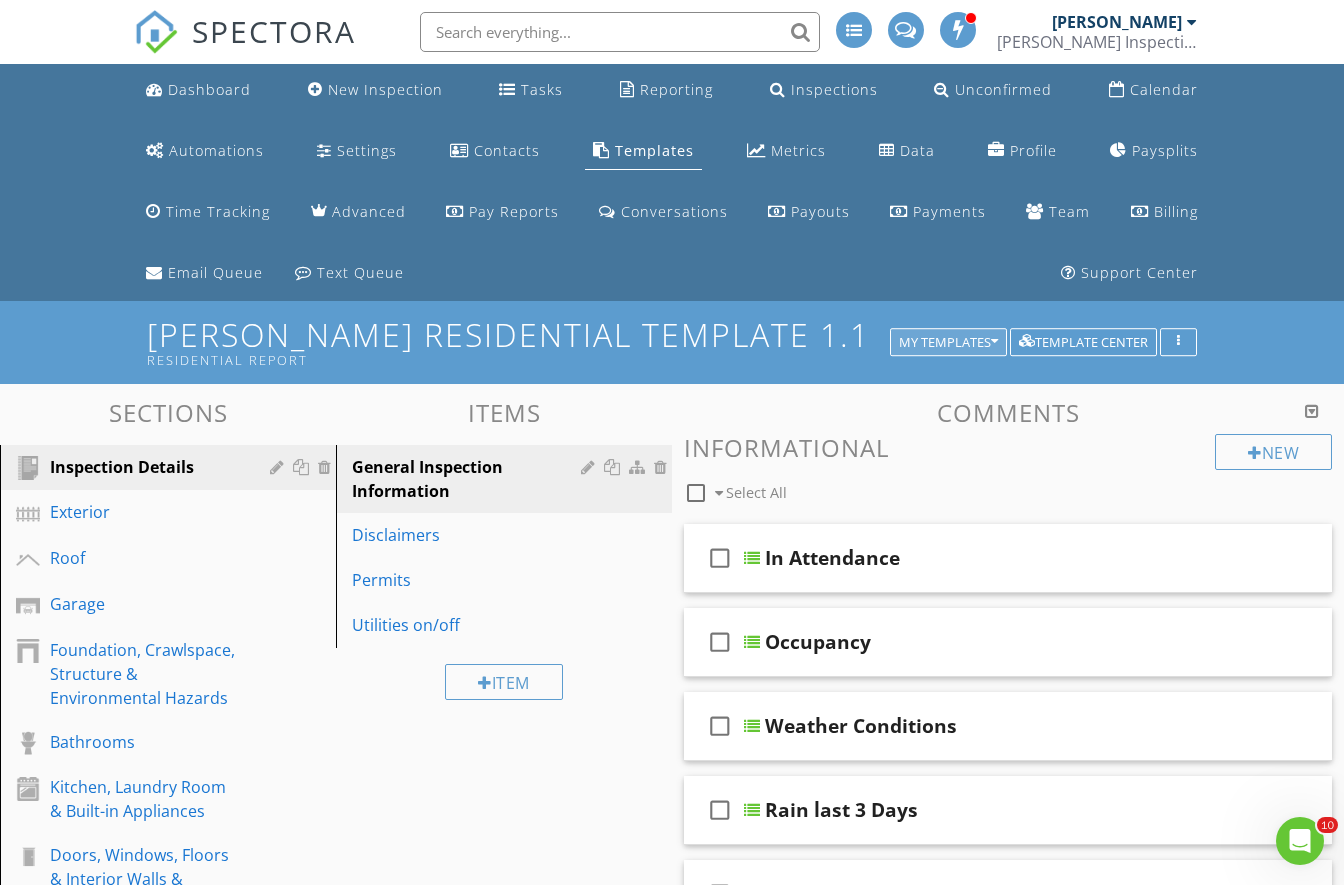 click on "My Templates" at bounding box center [948, 342] 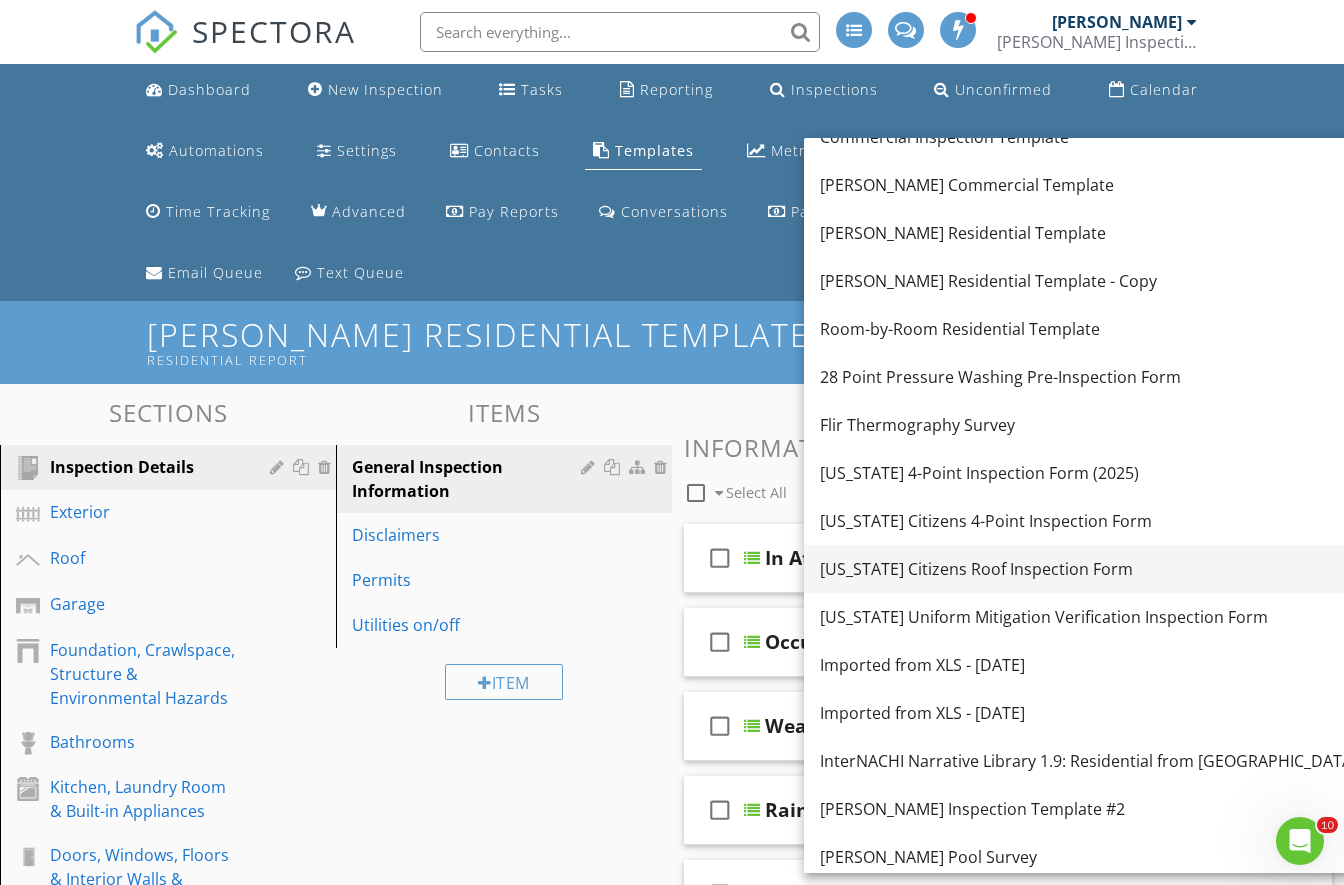 scroll, scrollTop: 129, scrollLeft: 0, axis: vertical 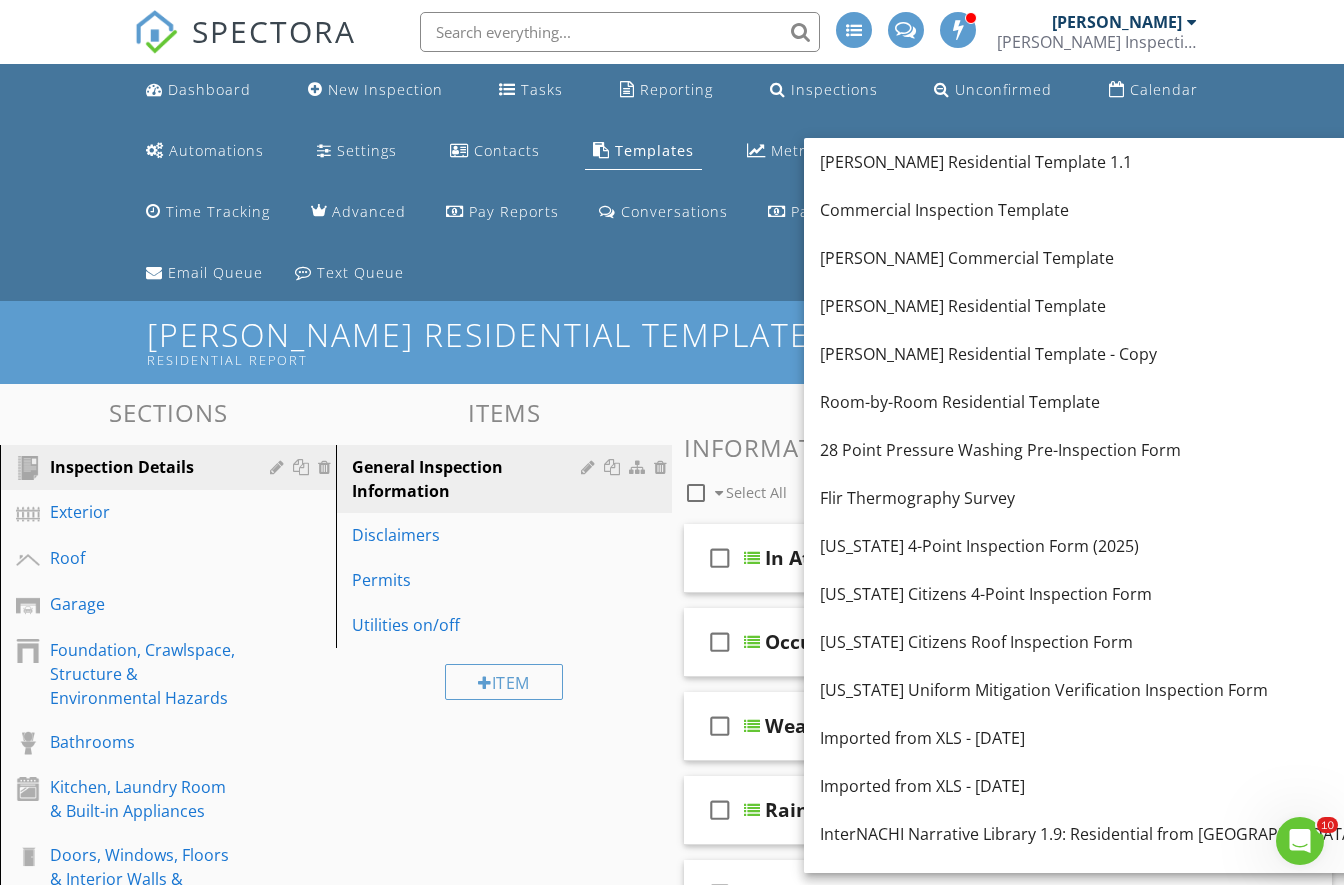 click on "Dashboard
New Inspection
Tasks
Reporting
Inspections
Unconfirmed
Calendar
Automations
Settings
Contacts
Templates
Metrics
Data
Profile
Paysplits
Time Tracking
Advanced
Pay Reports
Conversations
Payouts
Payments
Team
Billing
Email Queue
Text Queue
Support Center" at bounding box center (671, 182) 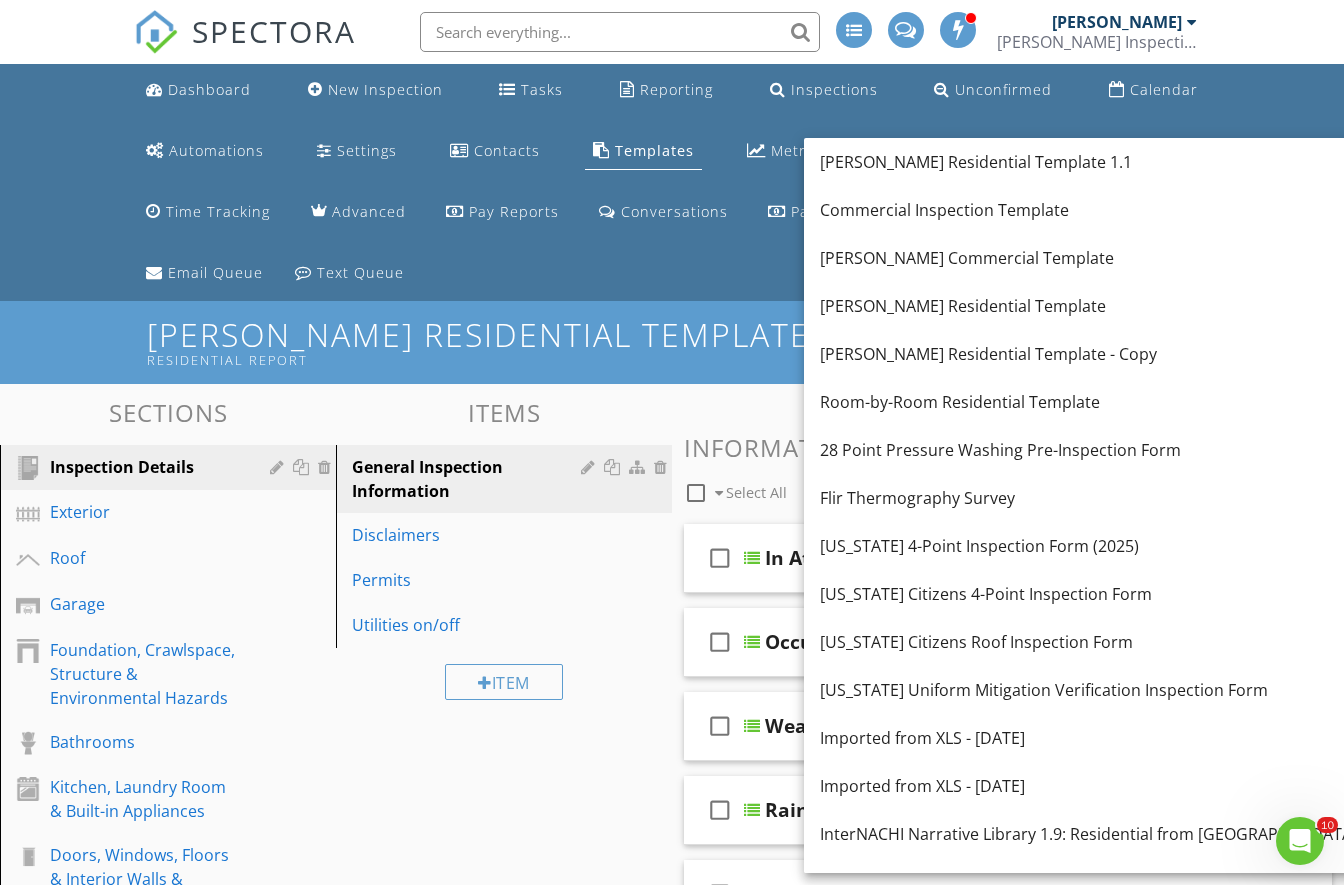 click on "Dashboard
New Inspection
Tasks
Reporting
Inspections
Unconfirmed
Calendar
Automations
Settings
Contacts
Templates
Metrics
Data
Profile
Paysplits
Time Tracking
Advanced
Pay Reports
Conversations
Payouts
Payments
Team
Billing
Email Queue
Text Queue
Support Center" at bounding box center (671, 182) 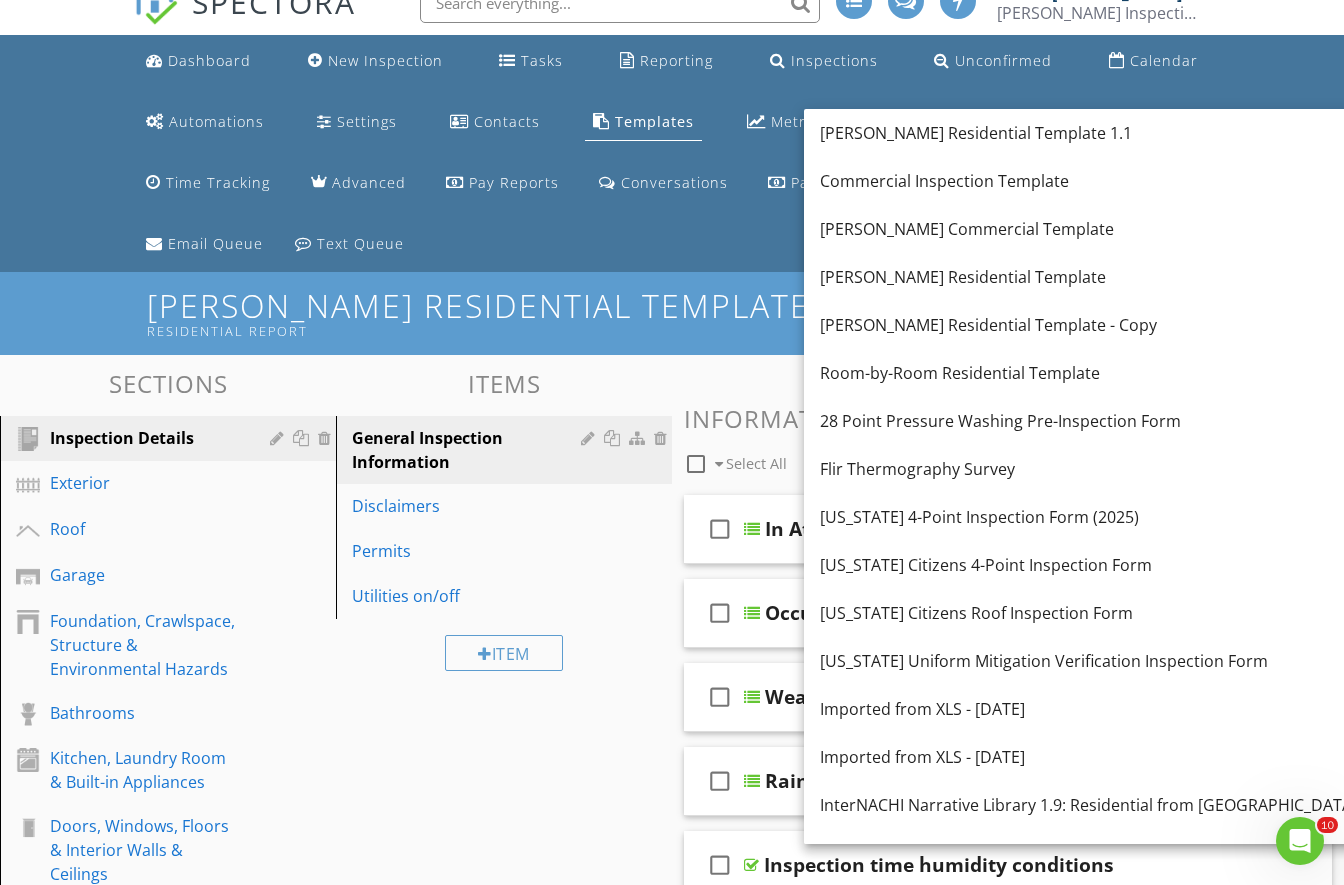 scroll, scrollTop: 11, scrollLeft: 0, axis: vertical 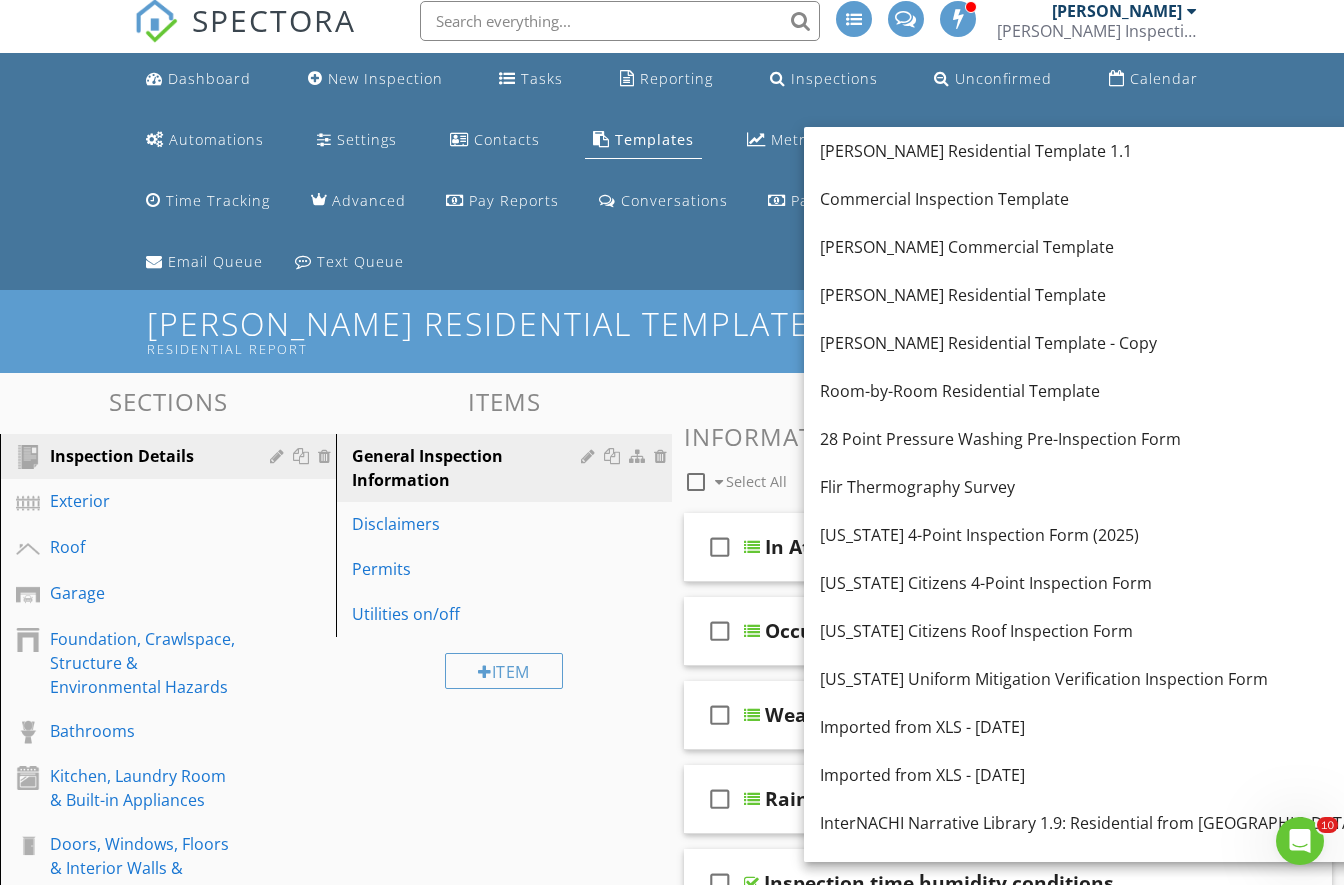 click on "Payments" at bounding box center [938, 201] 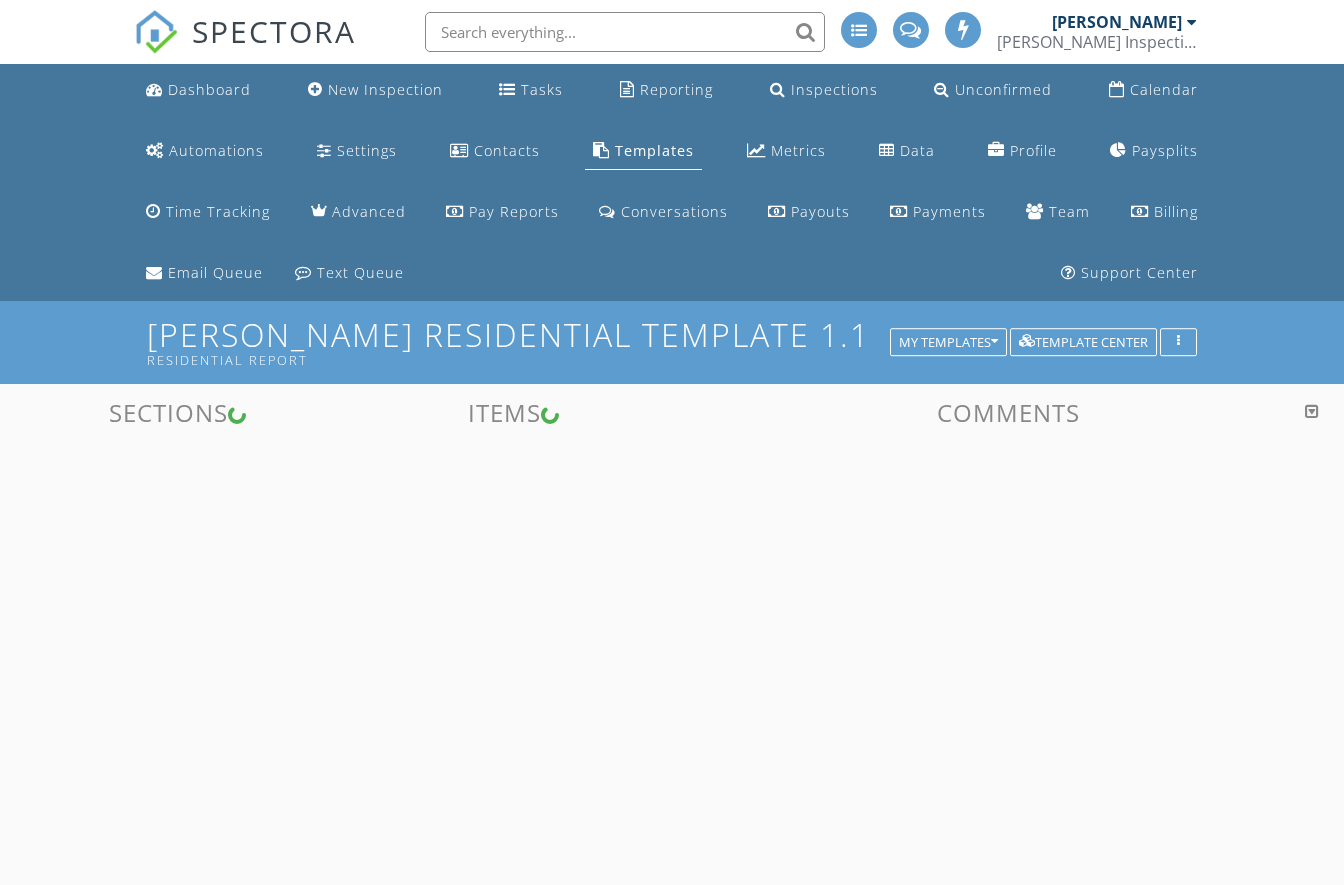 scroll, scrollTop: 0, scrollLeft: 0, axis: both 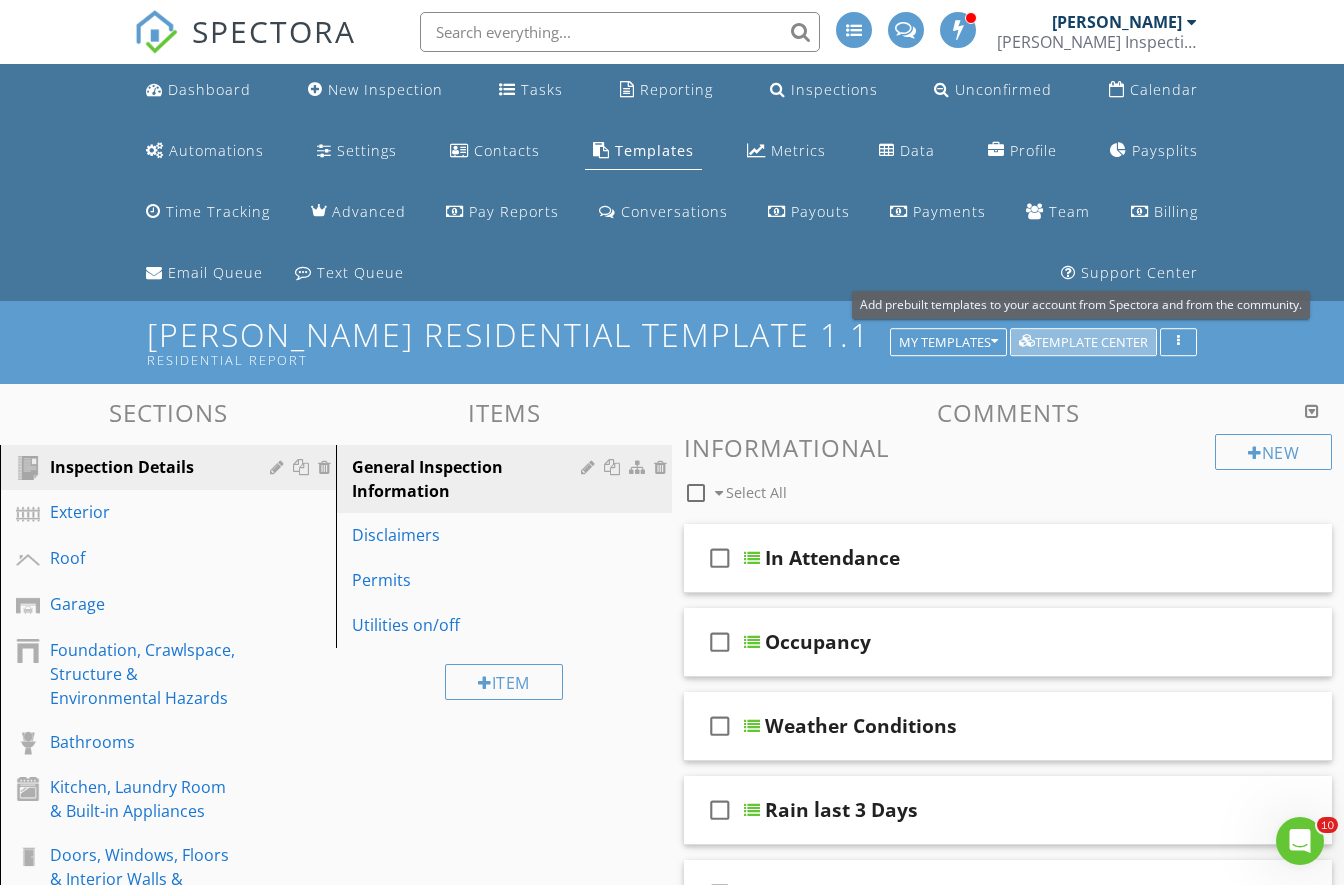 click on "Template Center" at bounding box center (1083, 342) 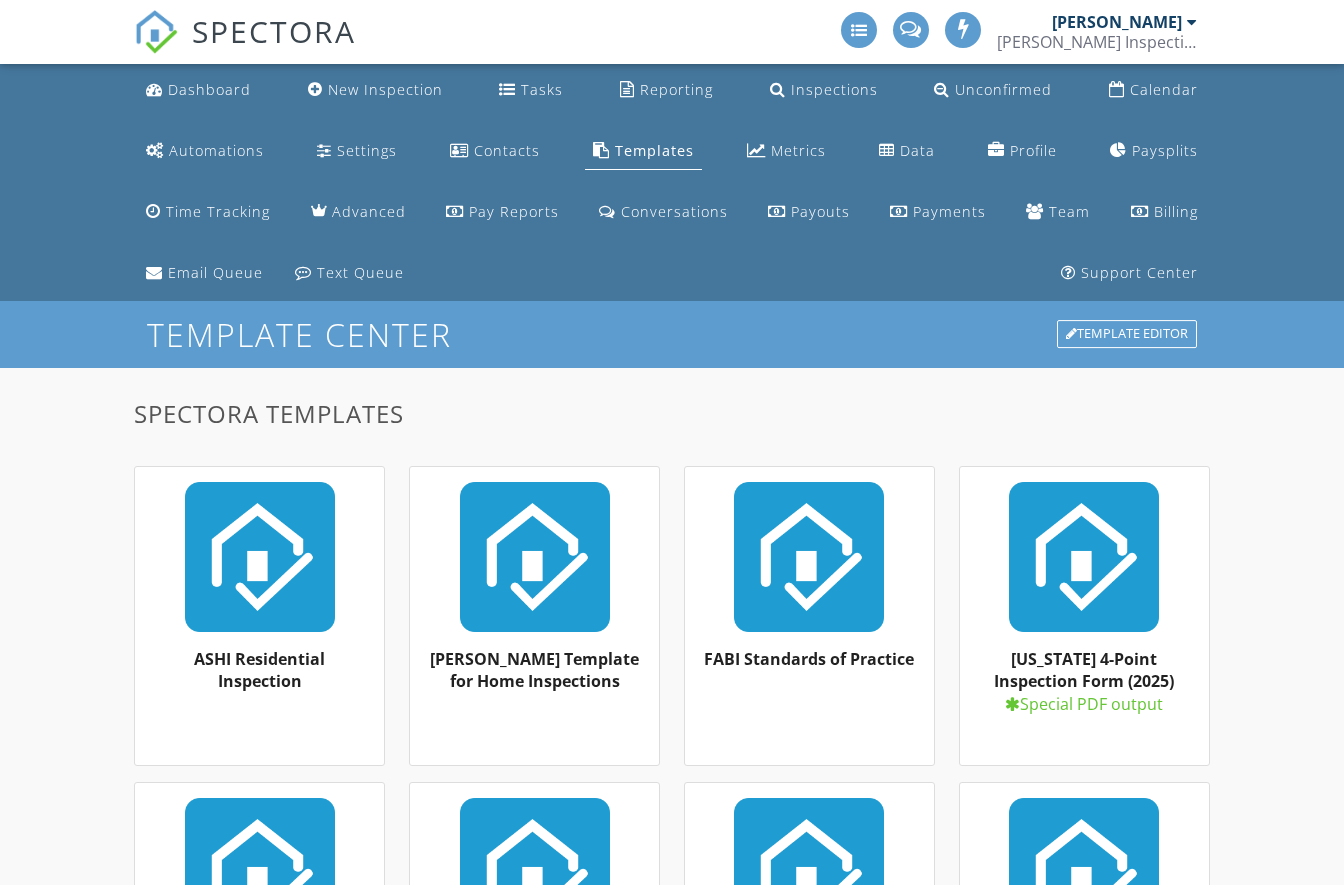 scroll, scrollTop: 0, scrollLeft: 0, axis: both 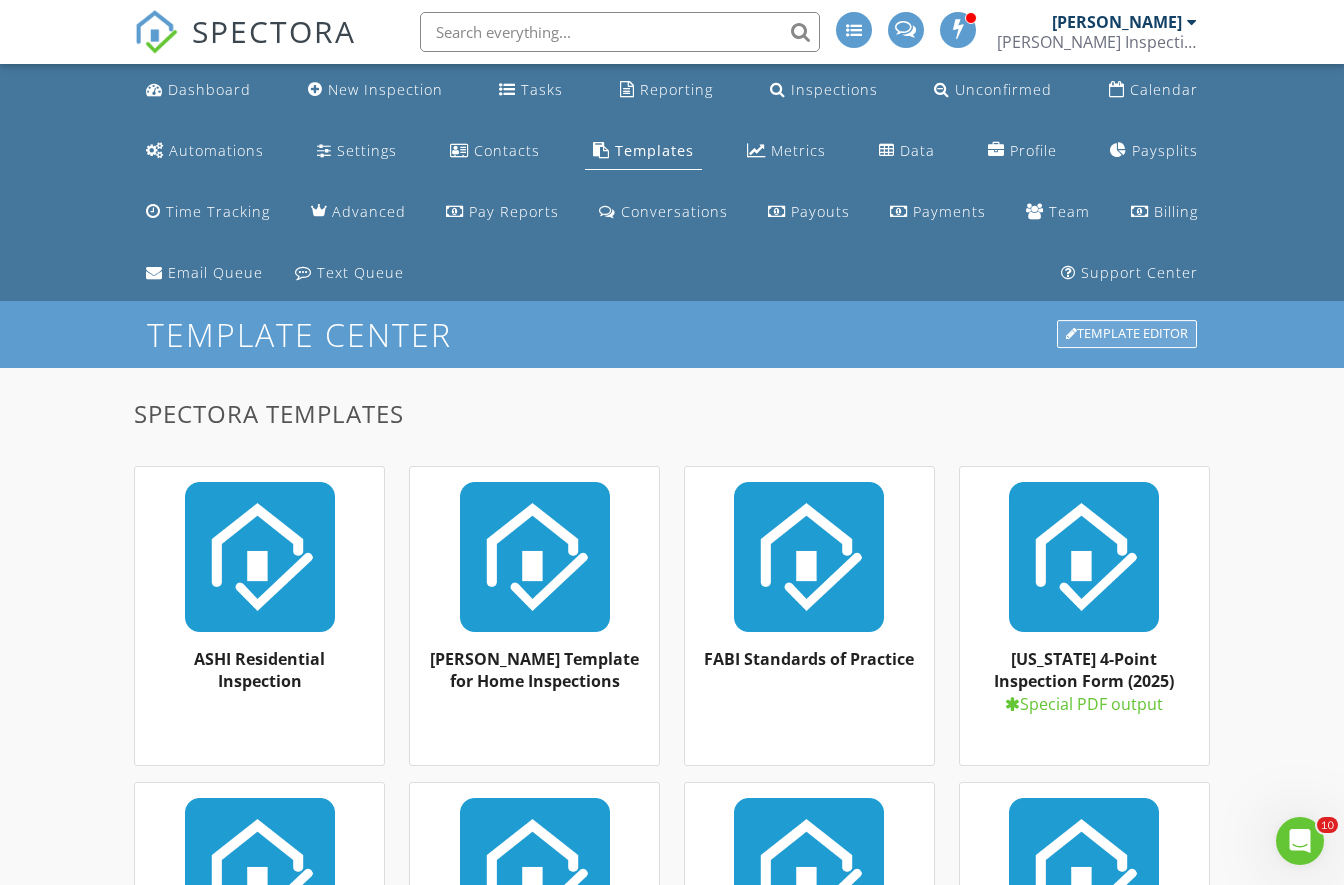 click on "Template Editor" at bounding box center (1127, 334) 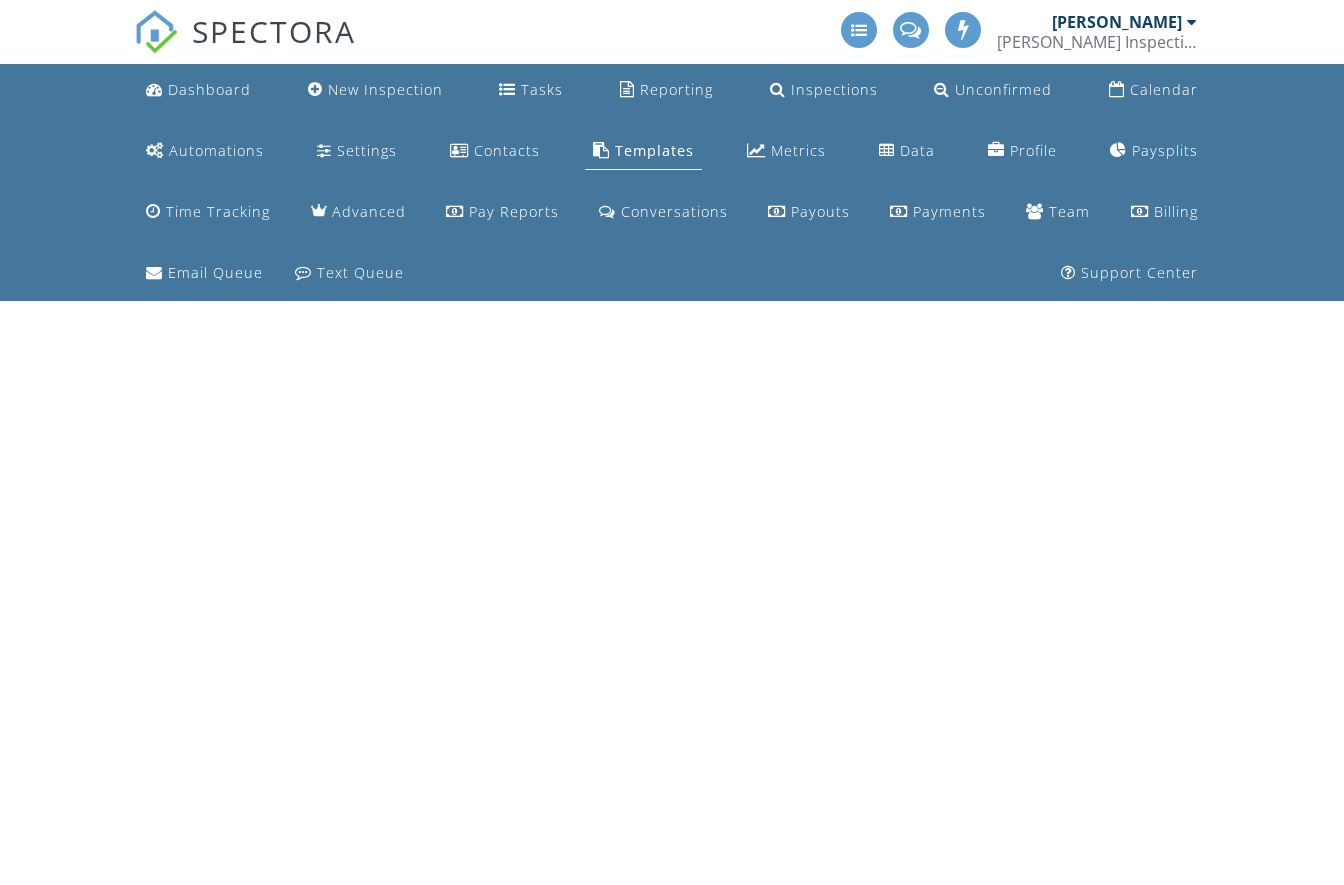 scroll, scrollTop: 0, scrollLeft: 0, axis: both 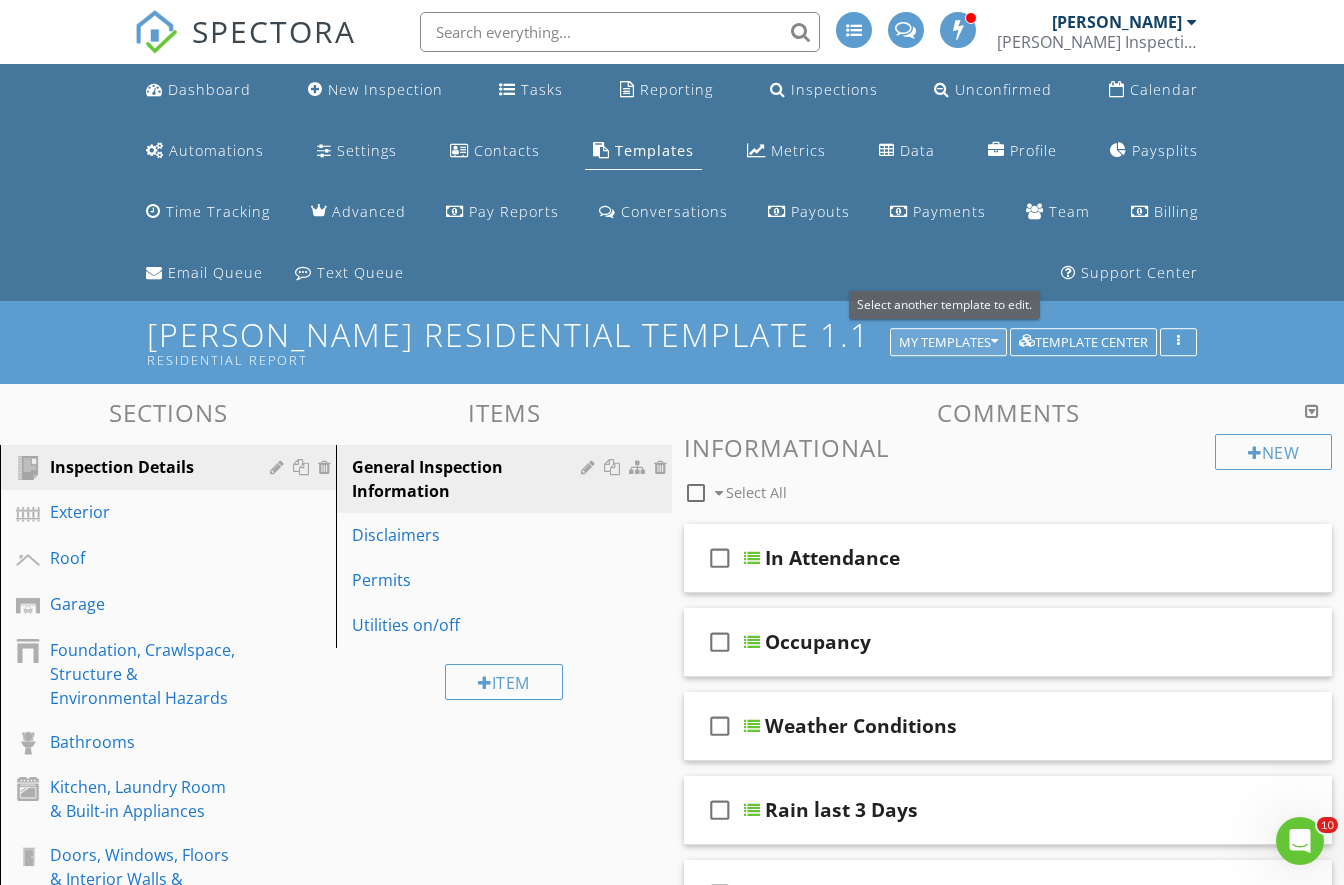 click on "My Templates" at bounding box center [948, 342] 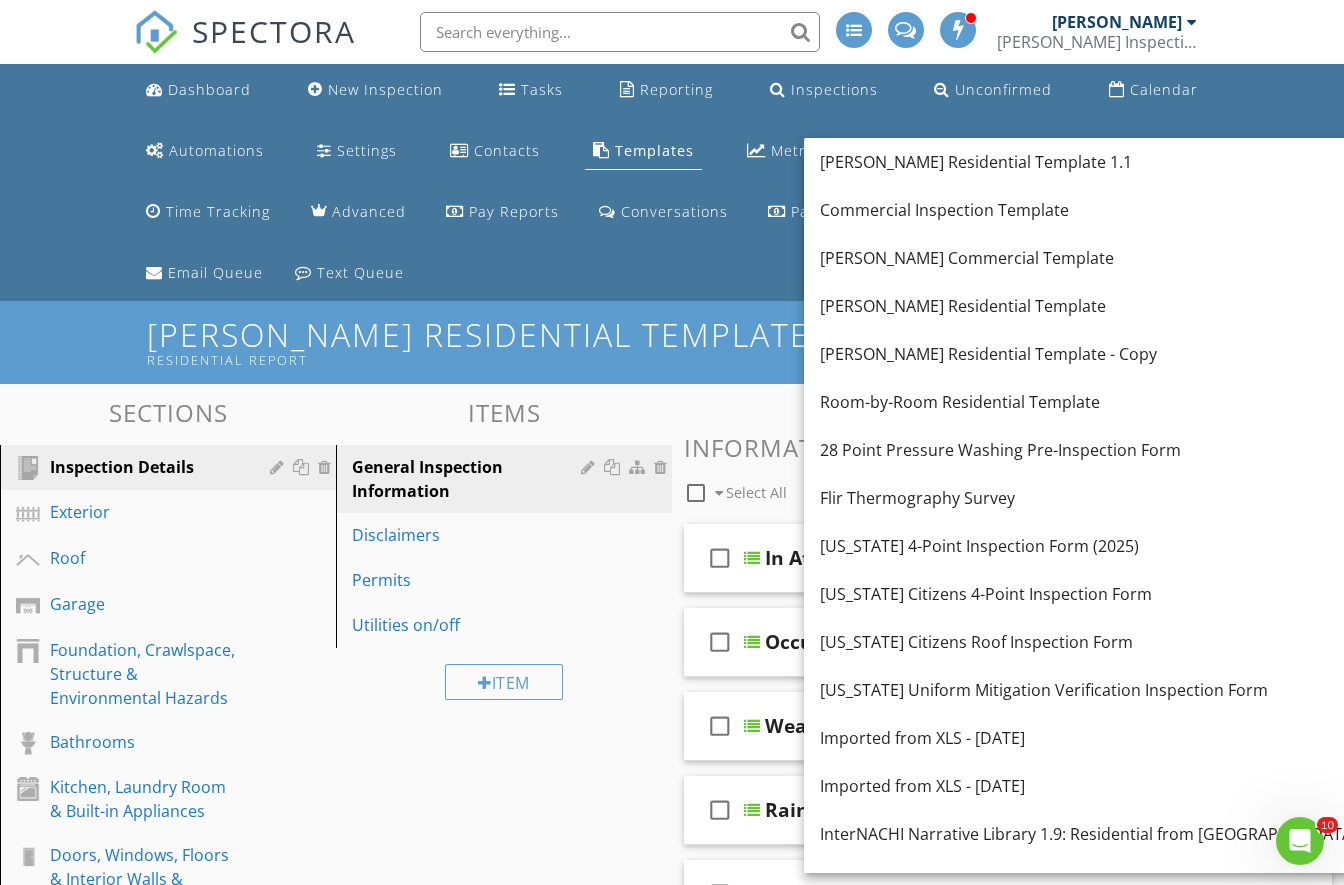 click on "Residential Report" at bounding box center (522, 360) 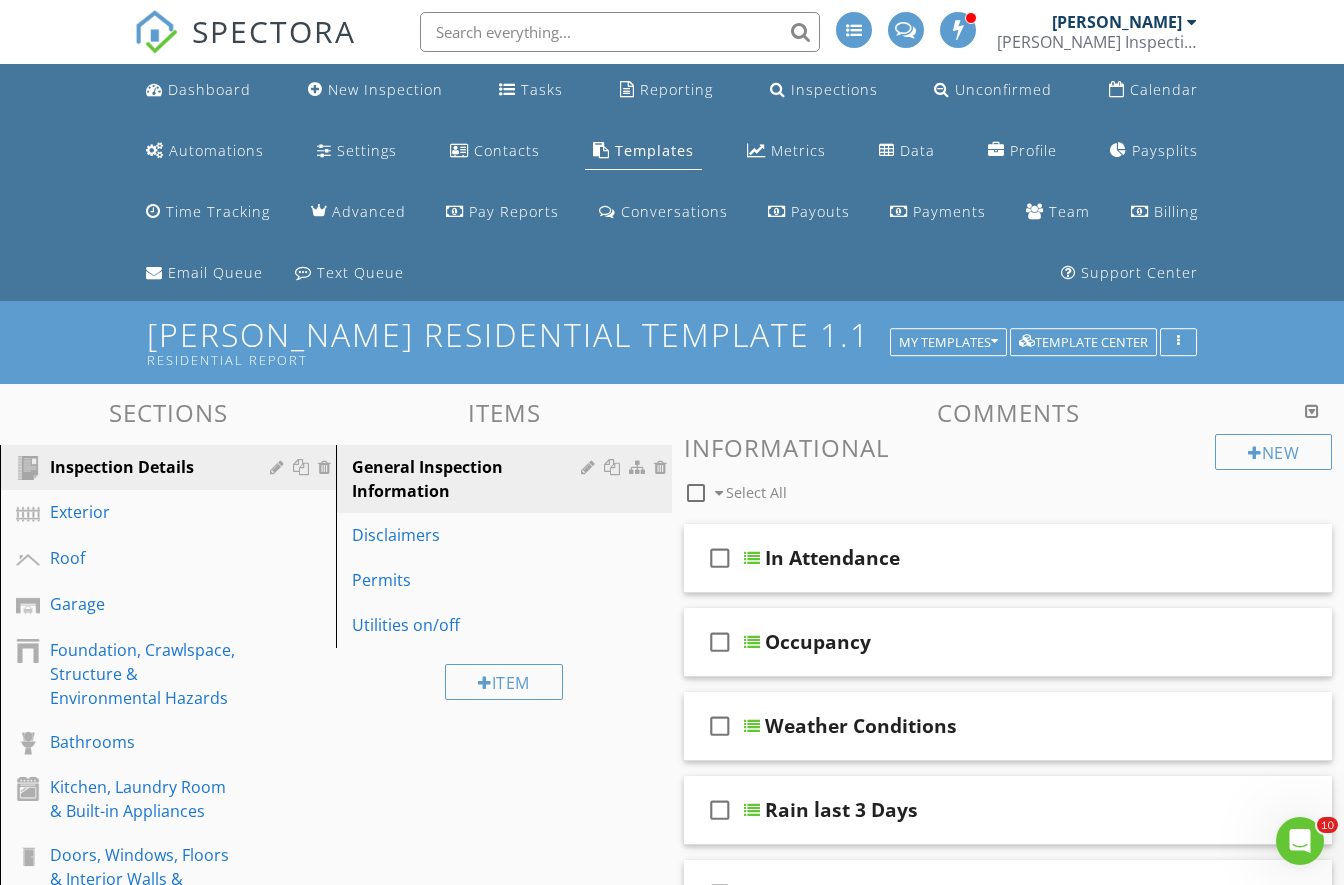 click at bounding box center (672, 442) 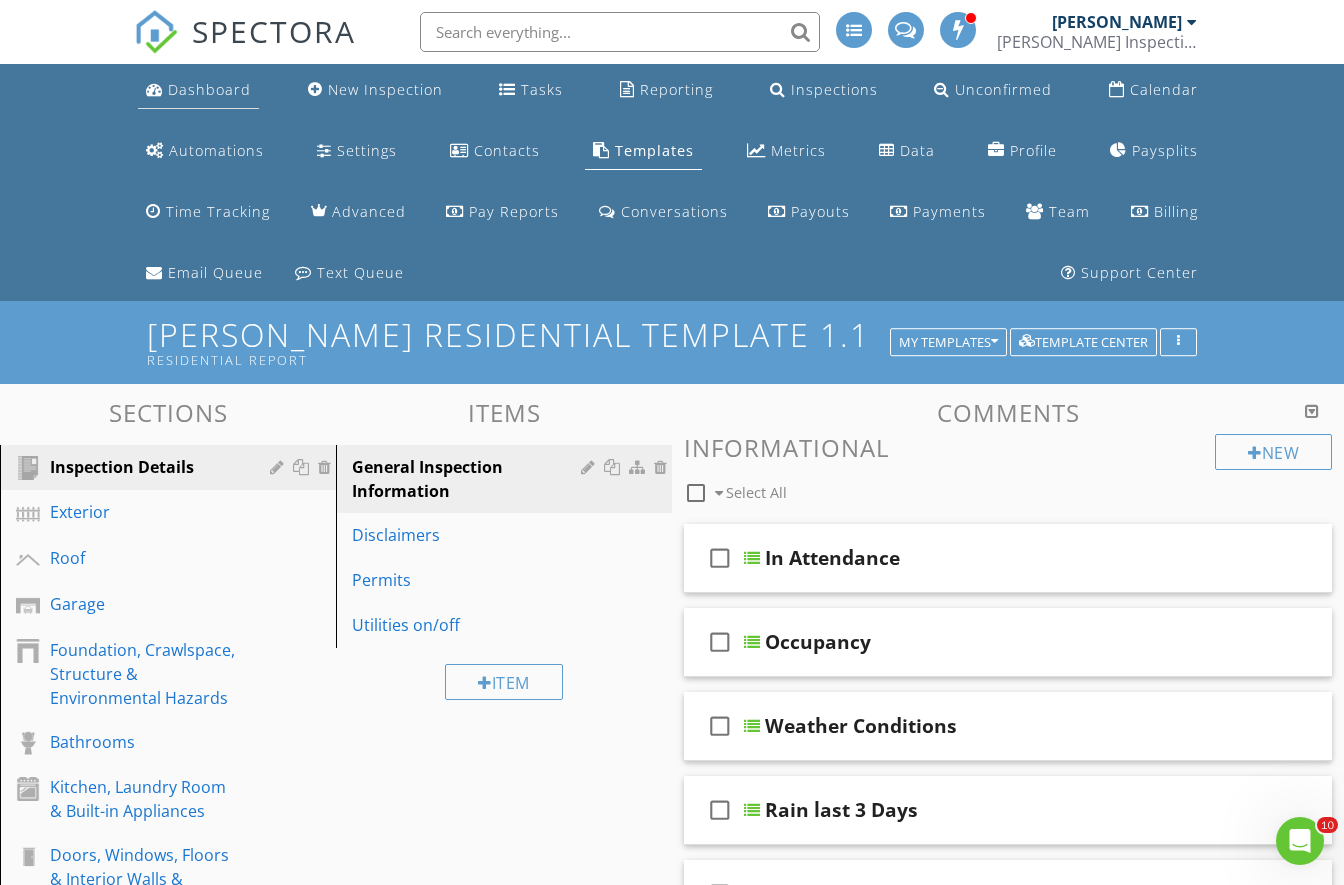 click on "Dashboard" at bounding box center (209, 89) 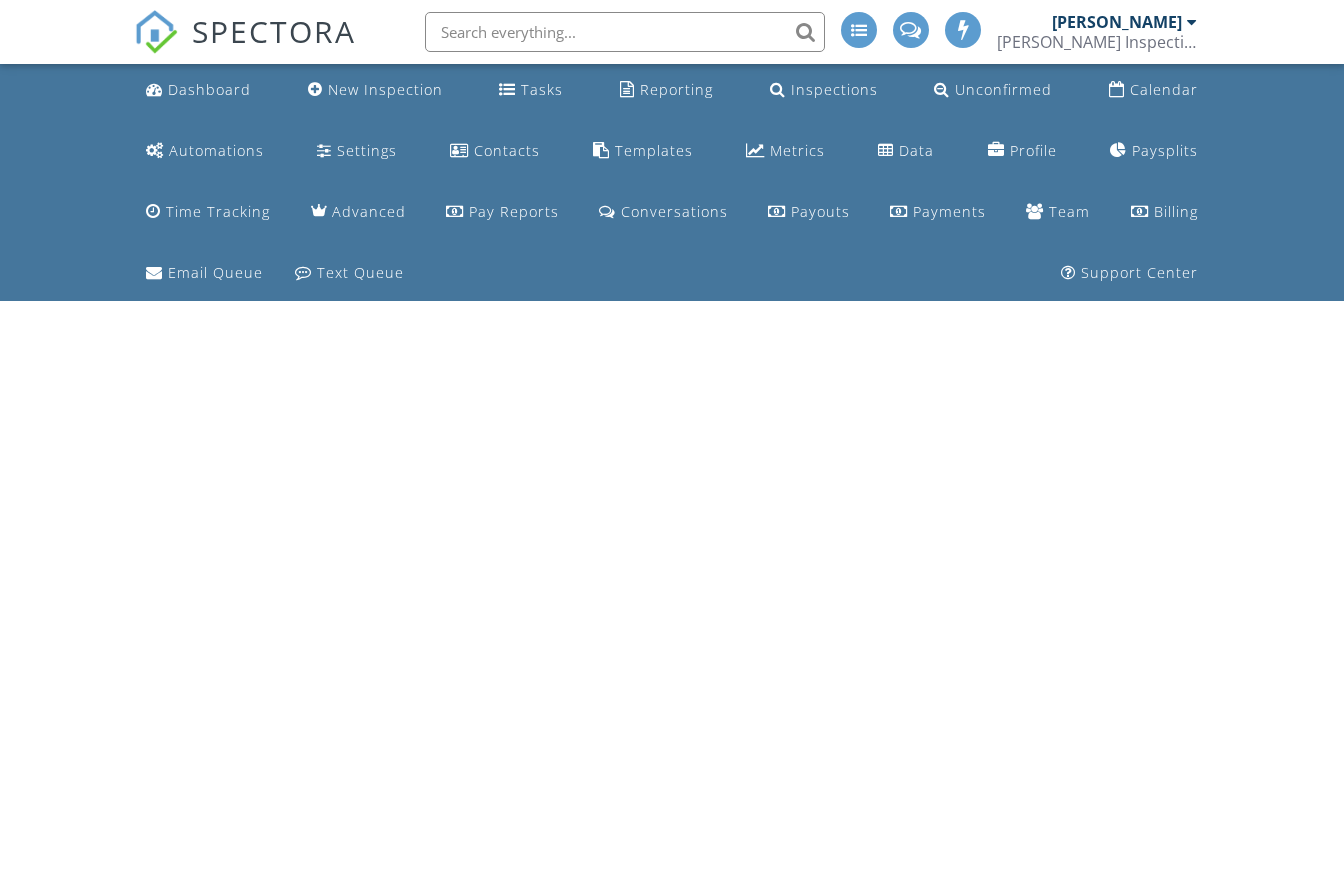 scroll, scrollTop: 0, scrollLeft: 0, axis: both 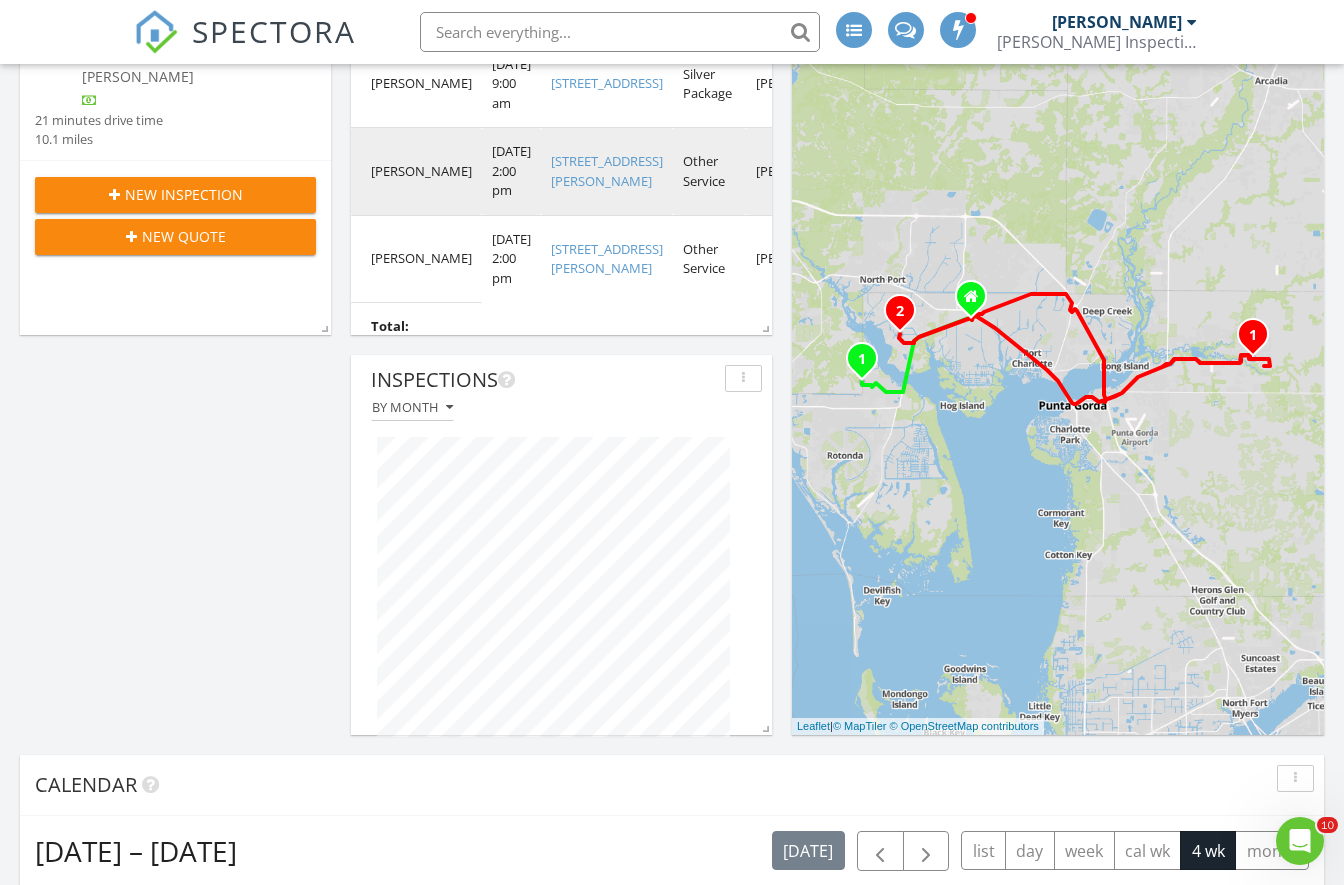 click on "[STREET_ADDRESS][PERSON_NAME]" at bounding box center [607, 171] 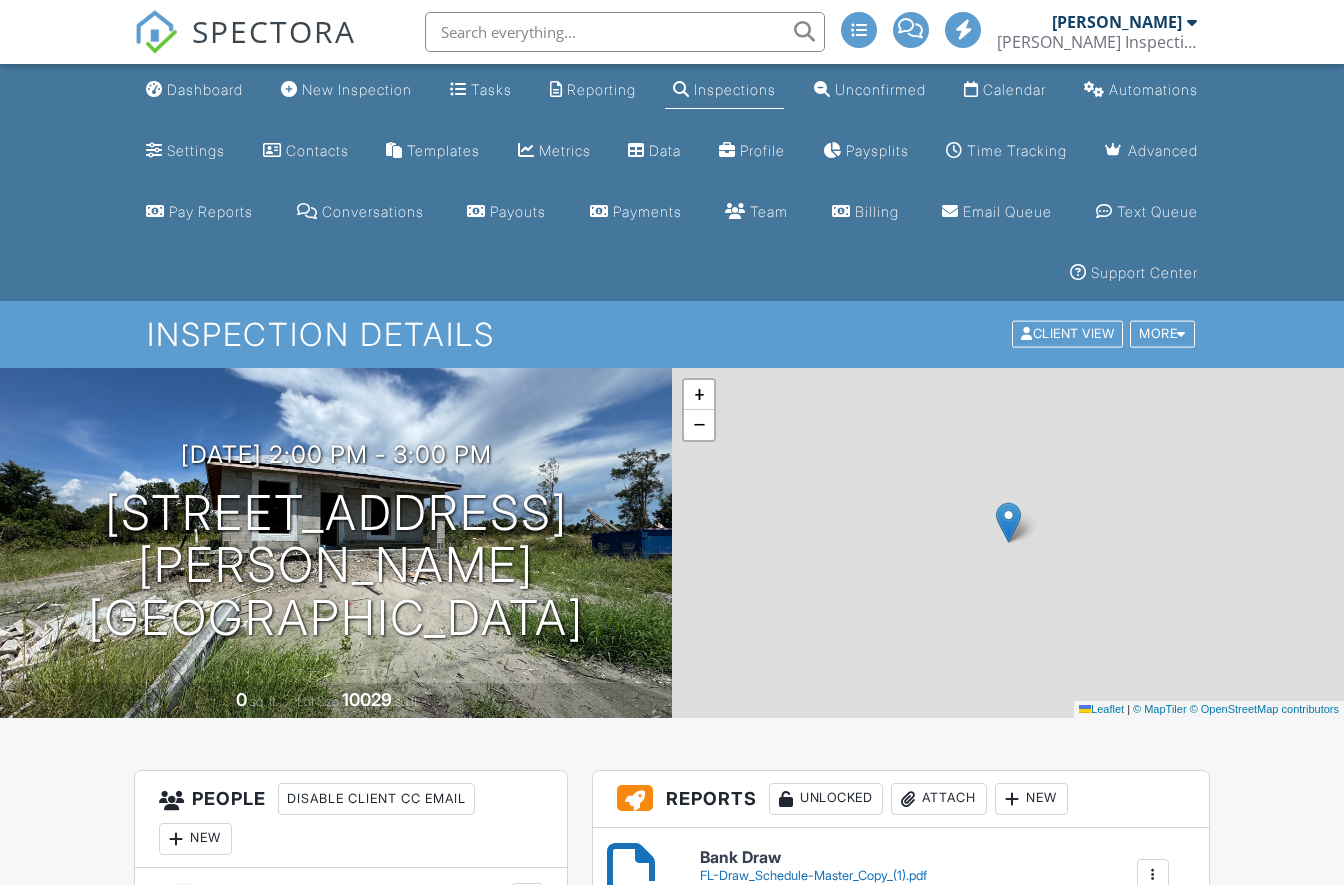 scroll, scrollTop: 0, scrollLeft: 0, axis: both 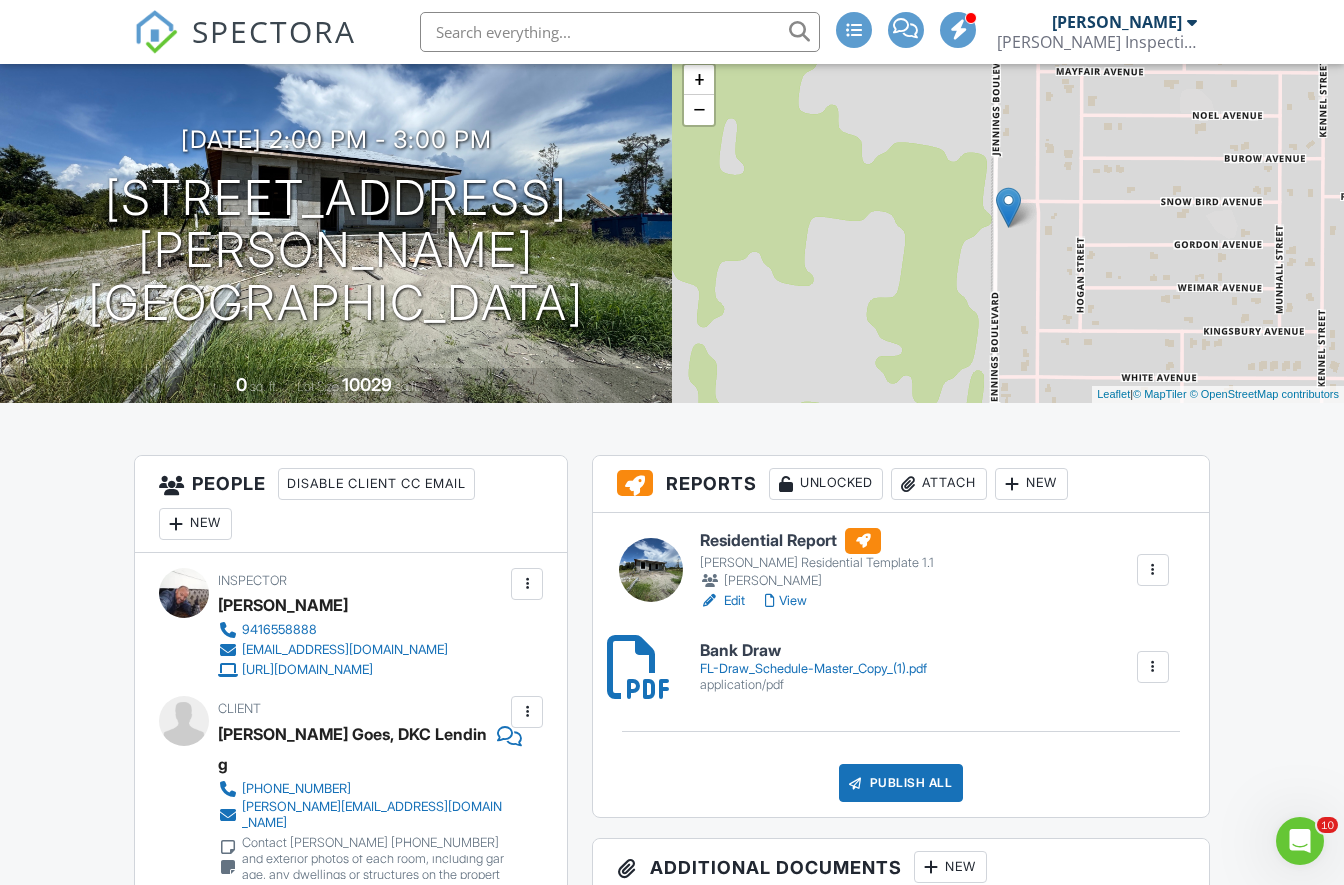 click on "Edit" at bounding box center [722, 601] 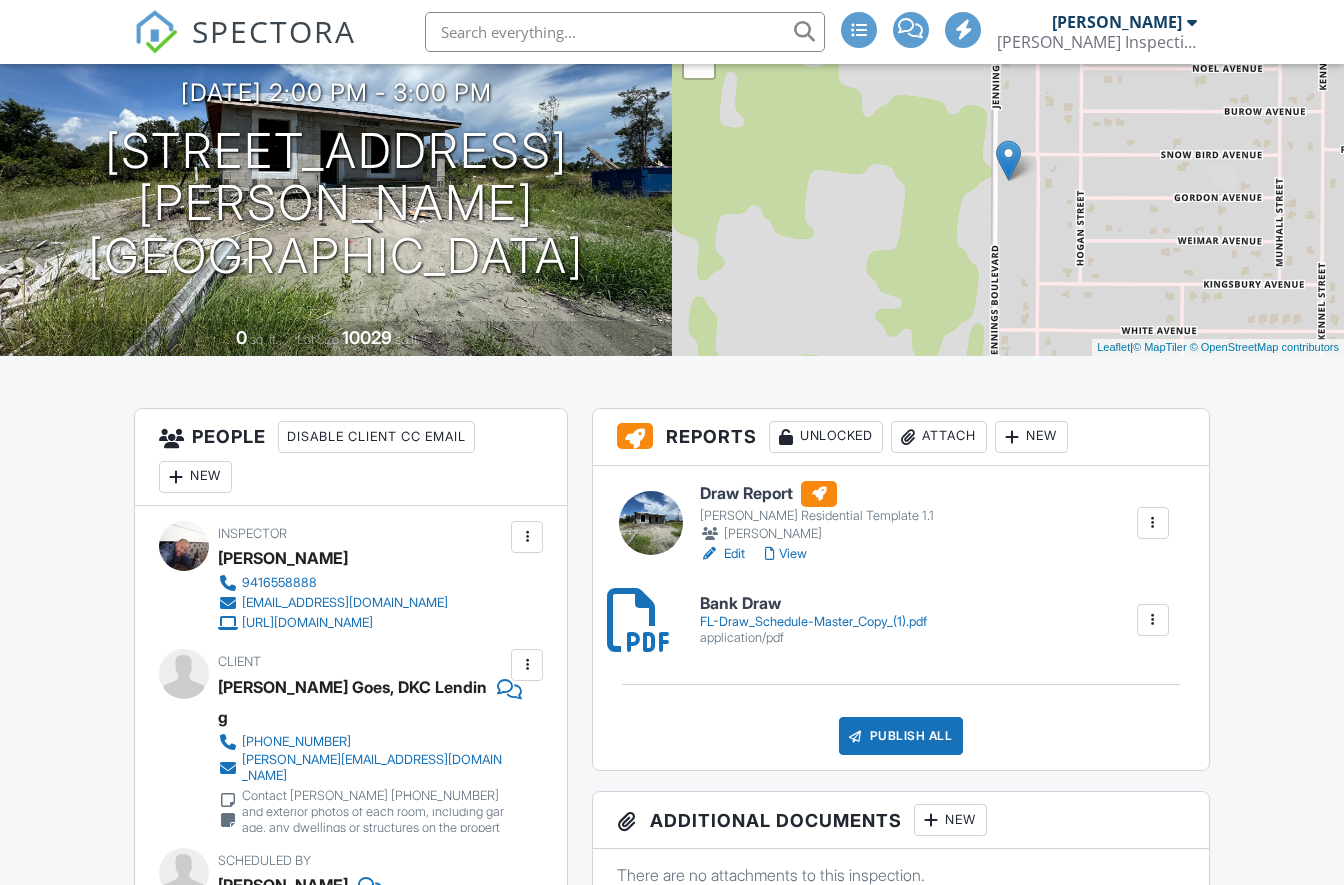 scroll, scrollTop: 0, scrollLeft: 0, axis: both 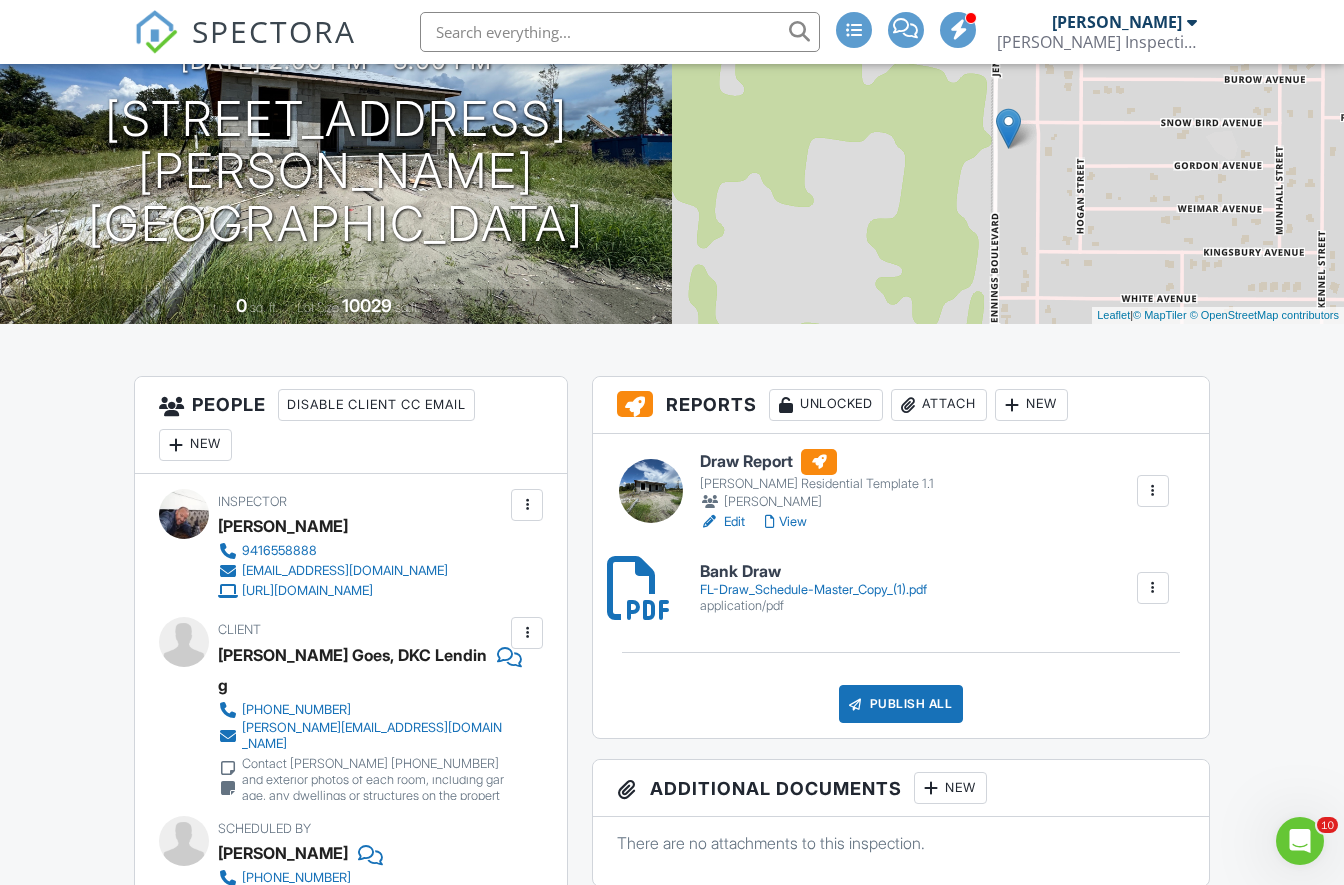 click on "View" at bounding box center (786, 522) 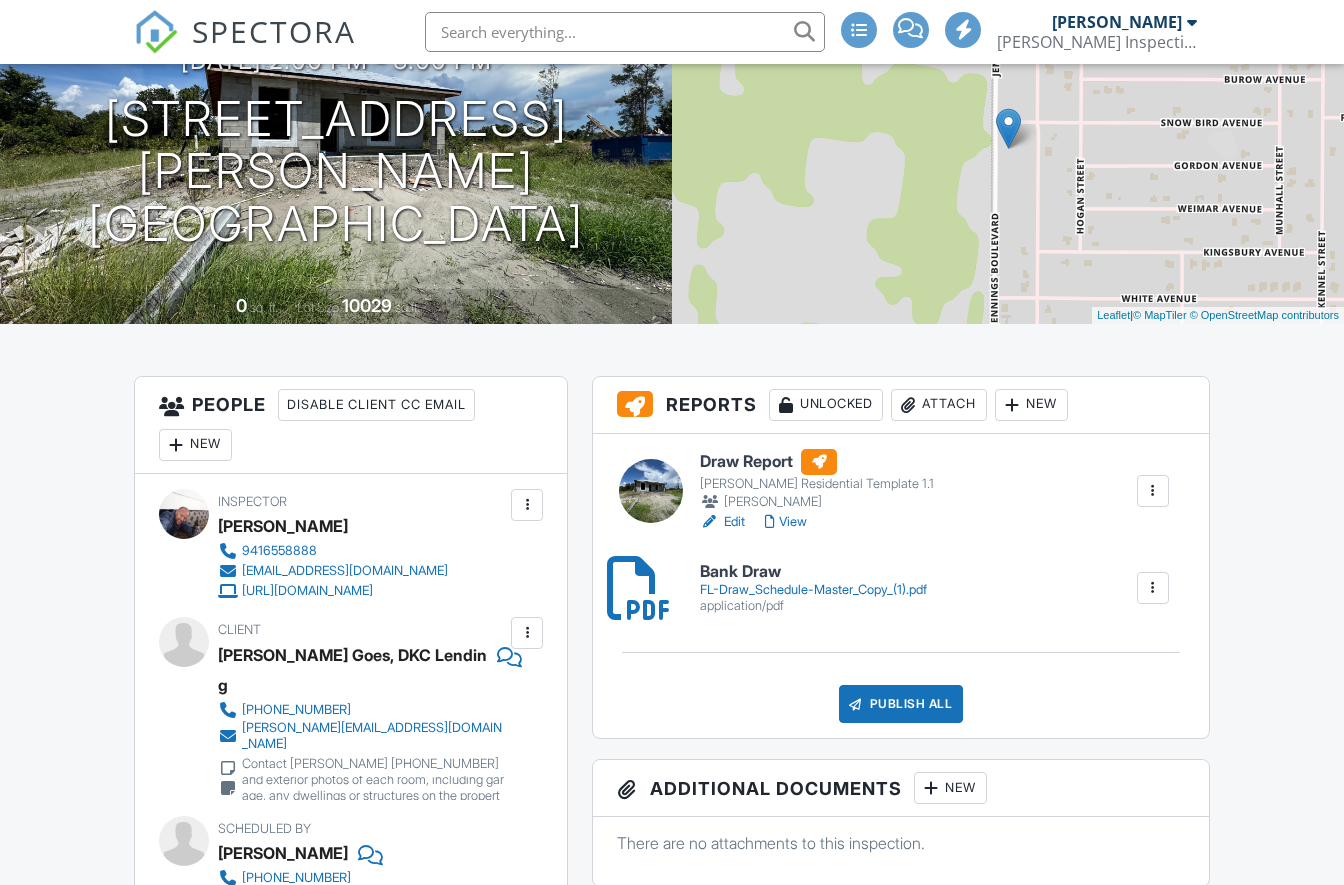 scroll, scrollTop: 394, scrollLeft: 0, axis: vertical 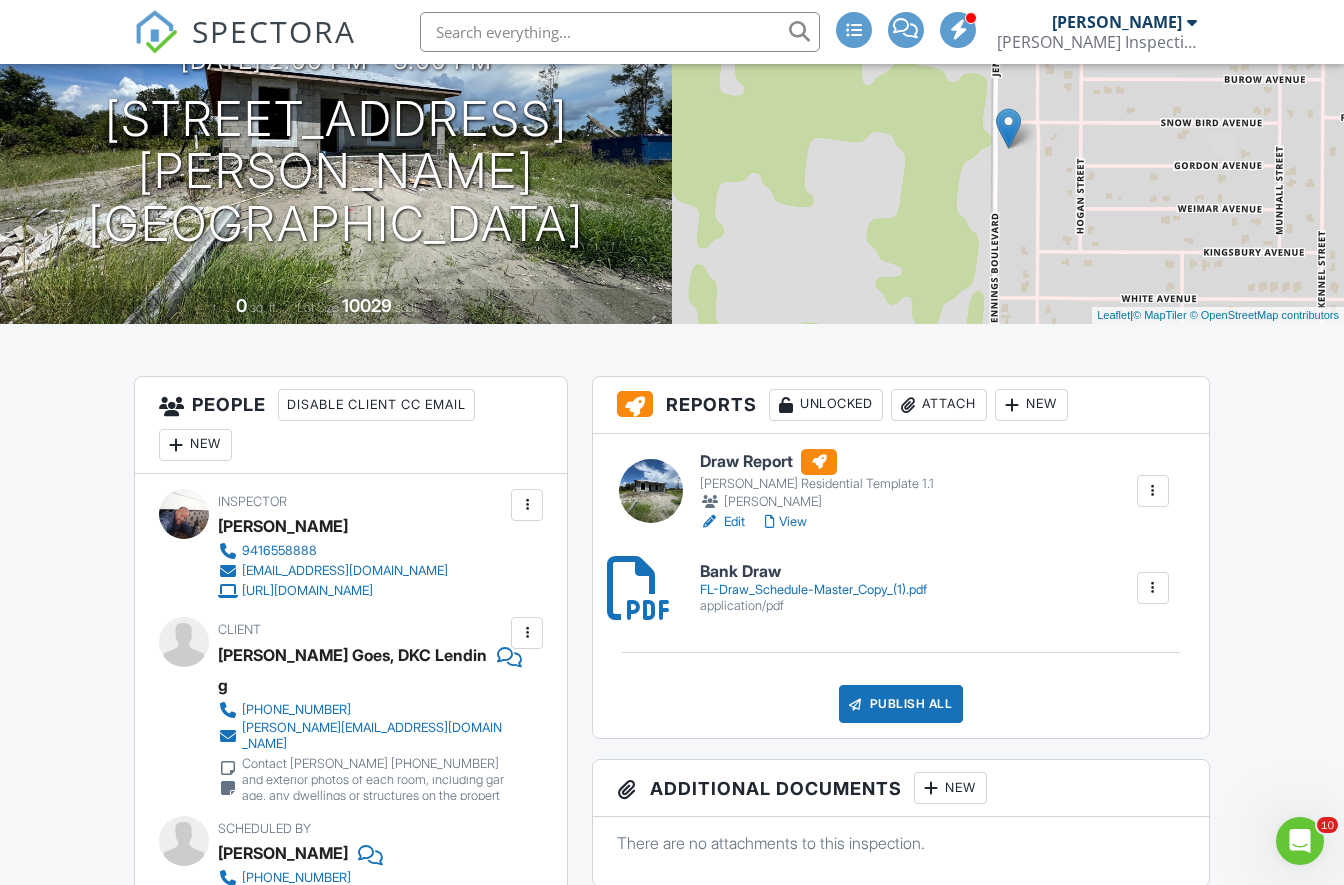 click on "View" at bounding box center (786, 522) 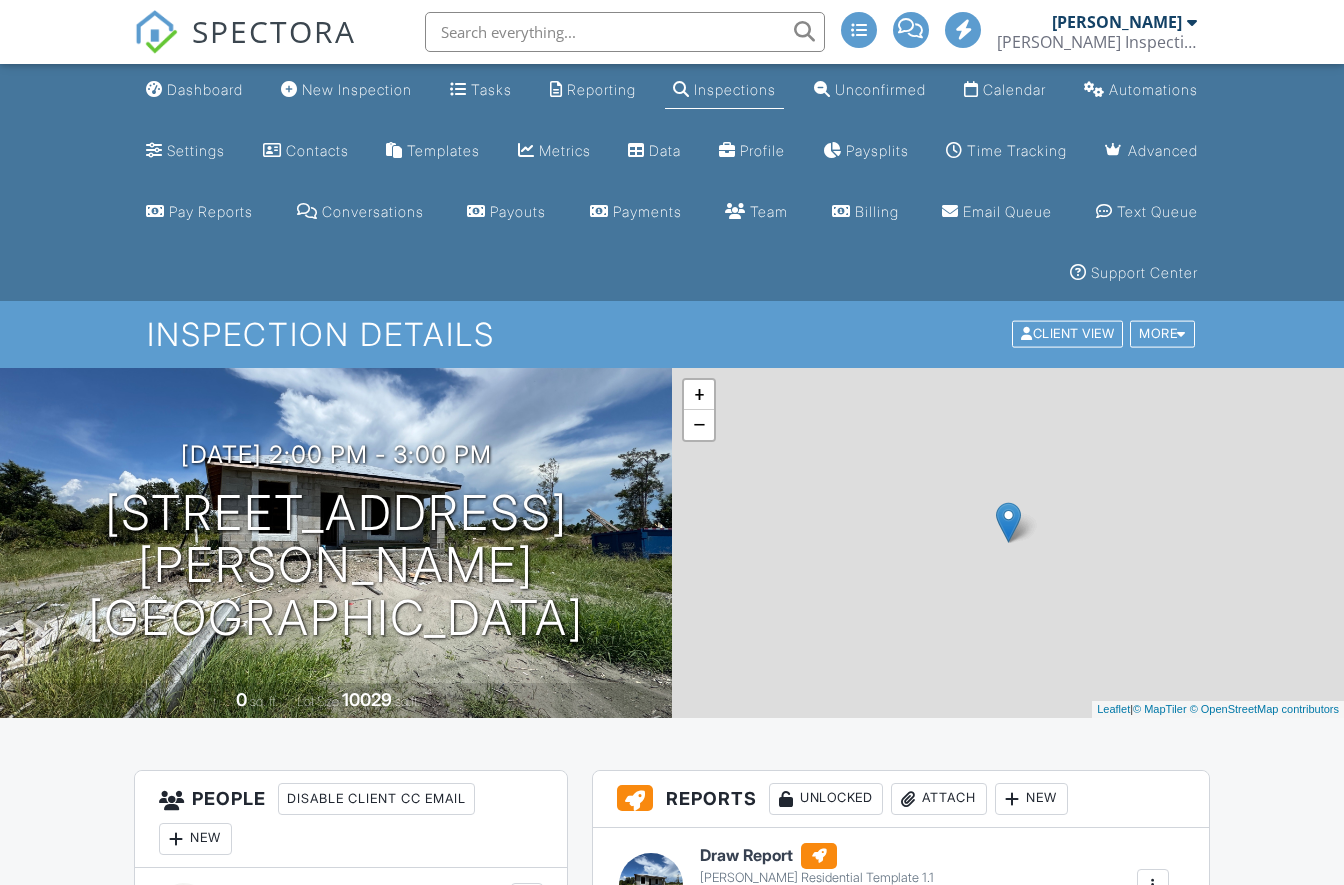 scroll, scrollTop: 0, scrollLeft: 0, axis: both 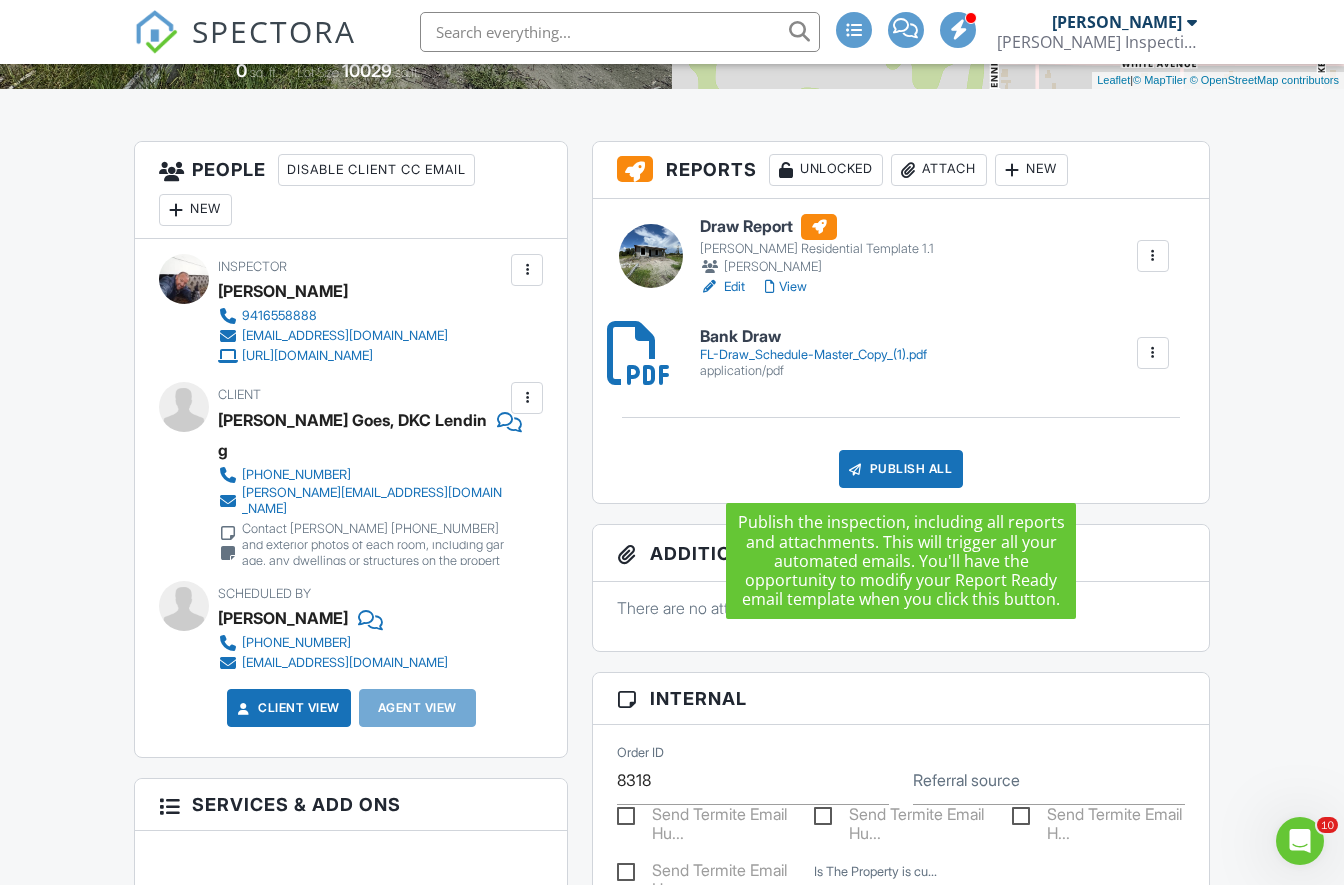 click on "Publish All" at bounding box center [901, 469] 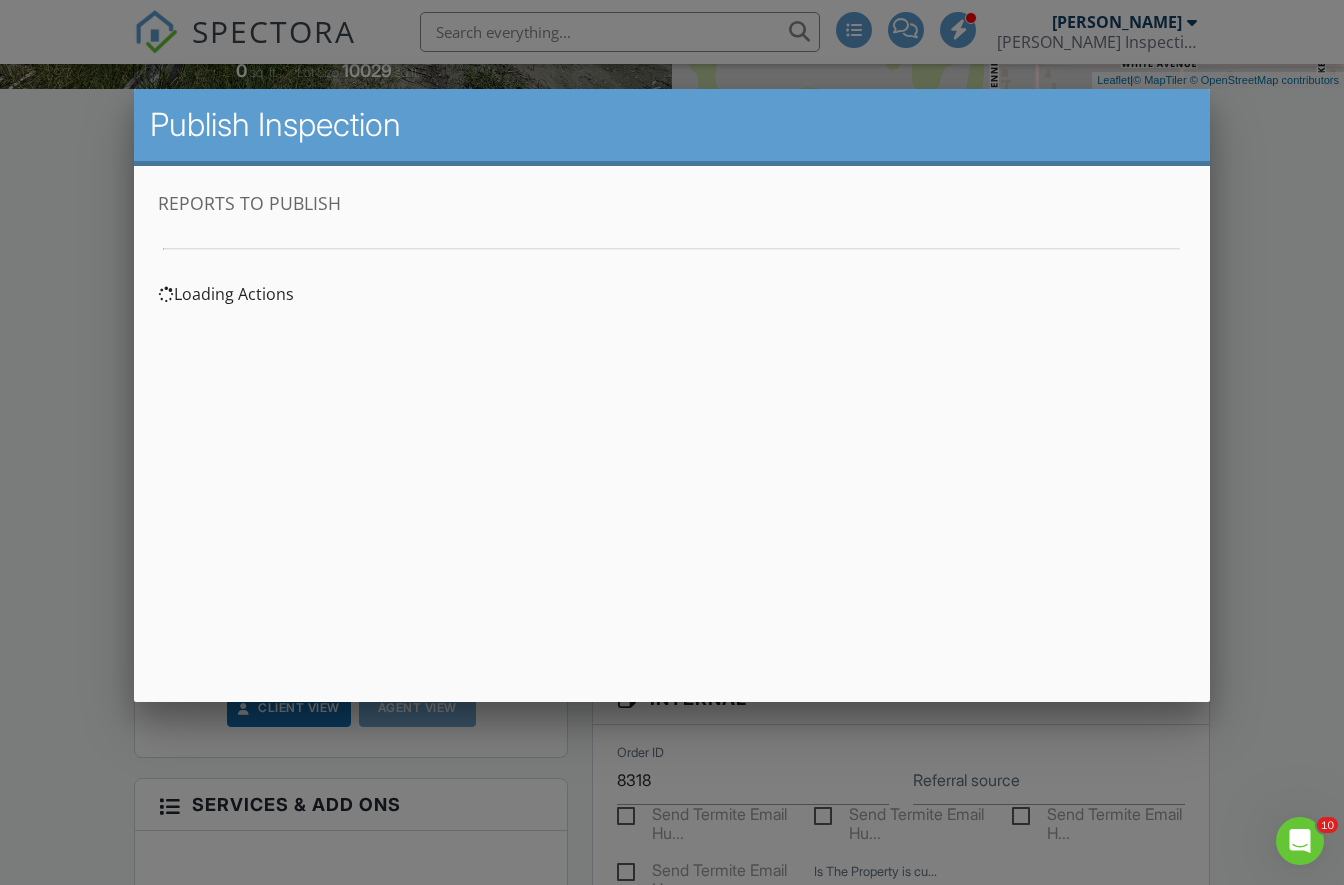 scroll, scrollTop: 0, scrollLeft: 0, axis: both 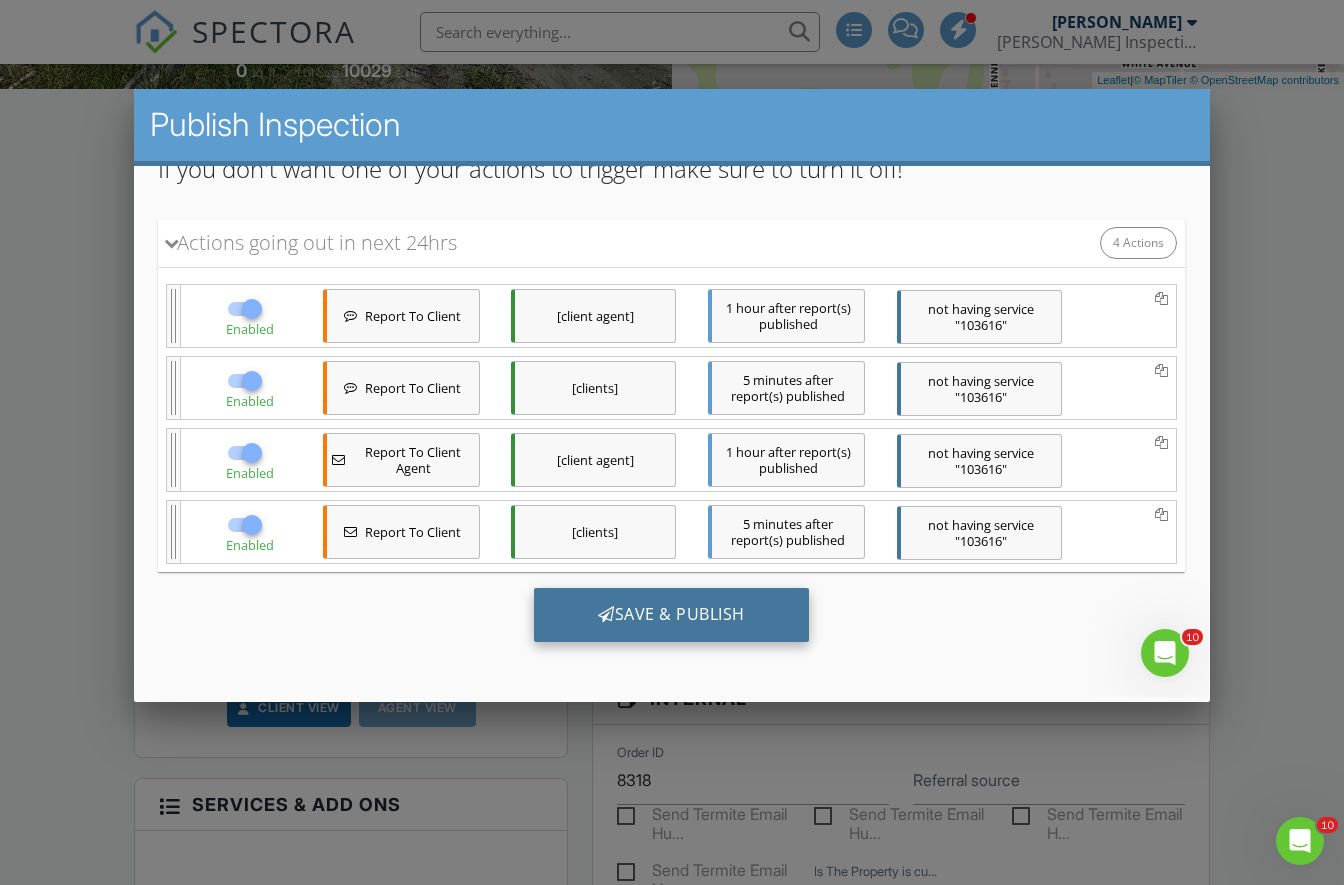 click on "Save & Publish" at bounding box center (671, 614) 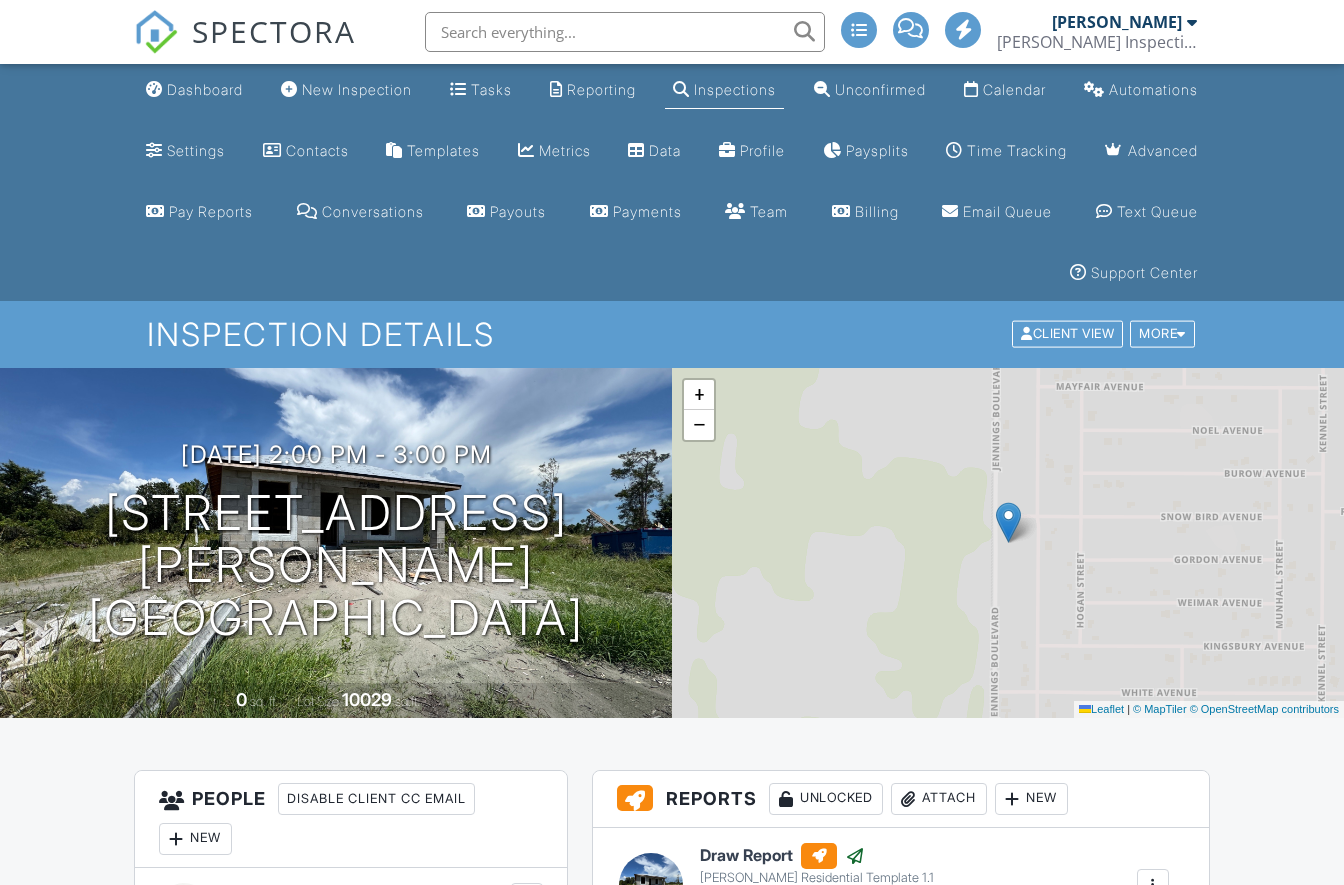 scroll, scrollTop: 0, scrollLeft: 0, axis: both 